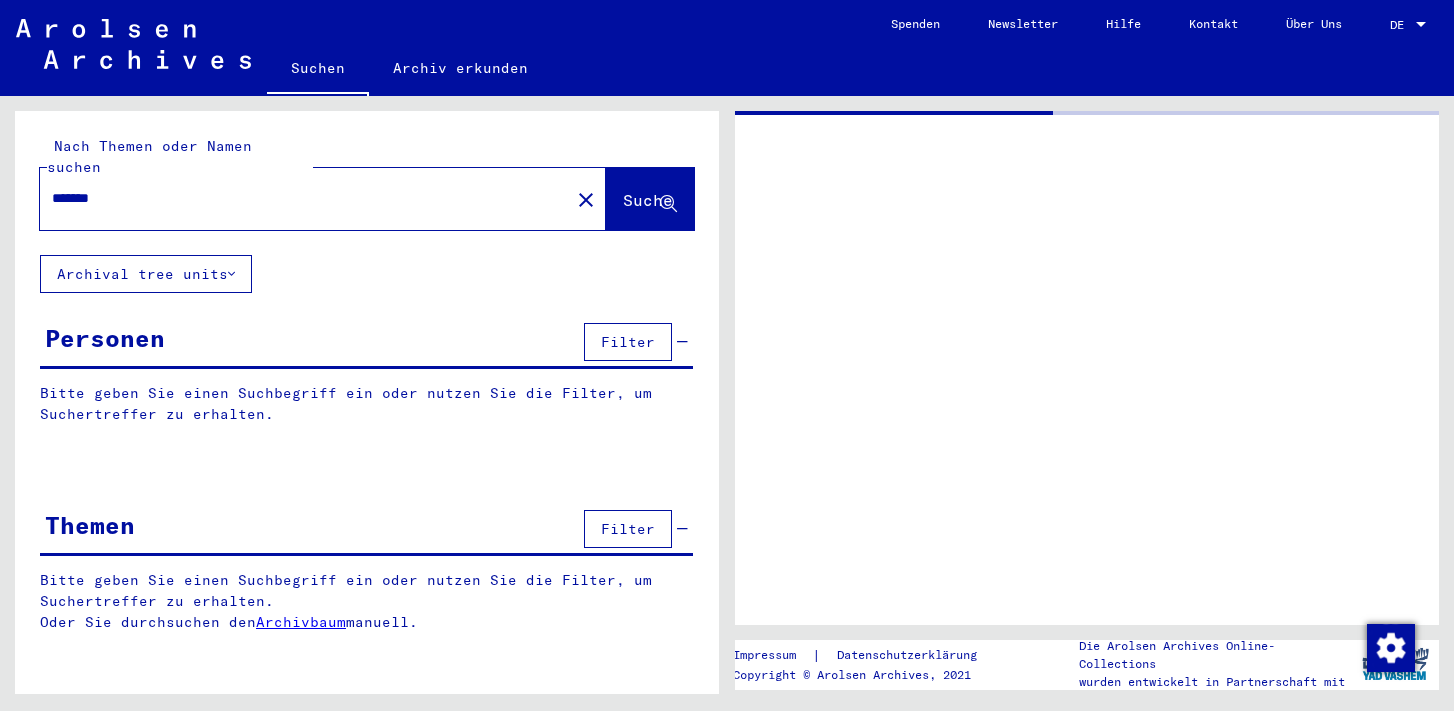 scroll, scrollTop: 0, scrollLeft: 0, axis: both 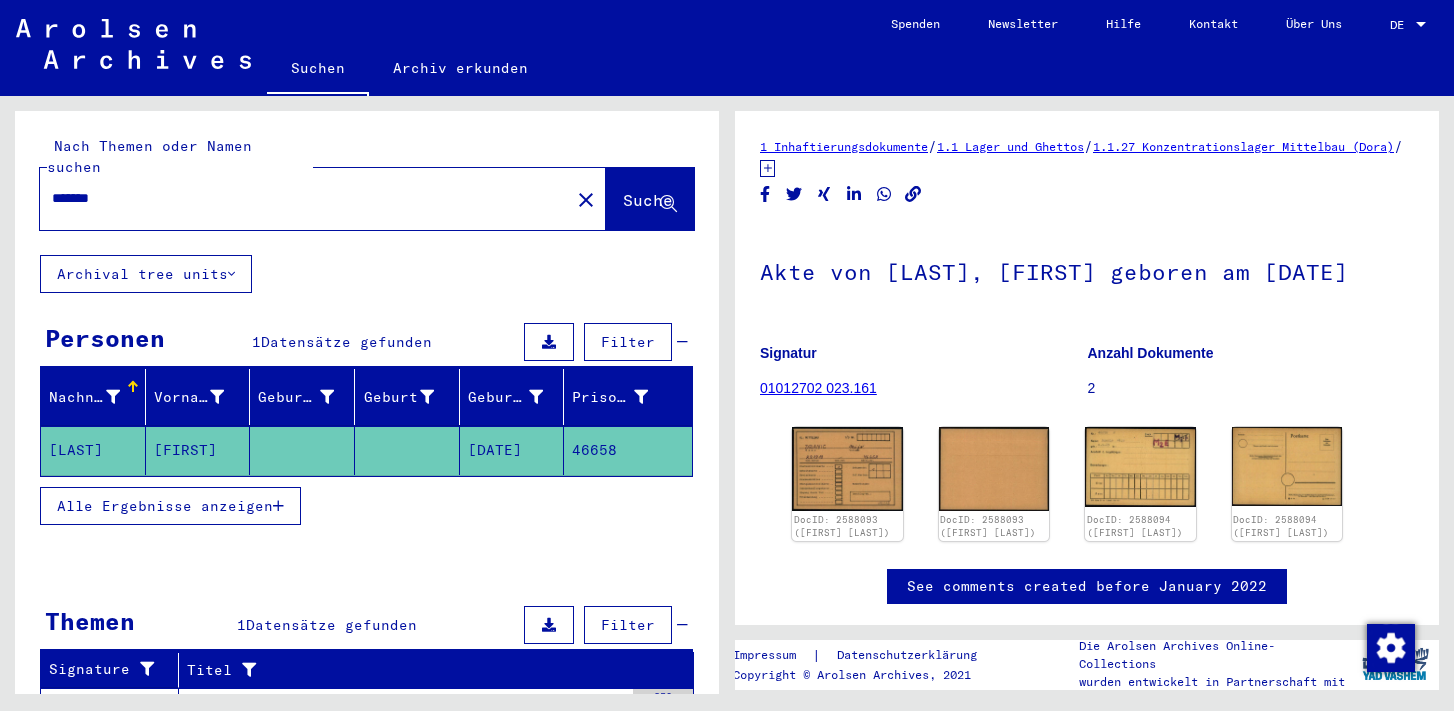 drag, startPoint x: 315, startPoint y: 181, endPoint x: 0, endPoint y: 205, distance: 315.91296 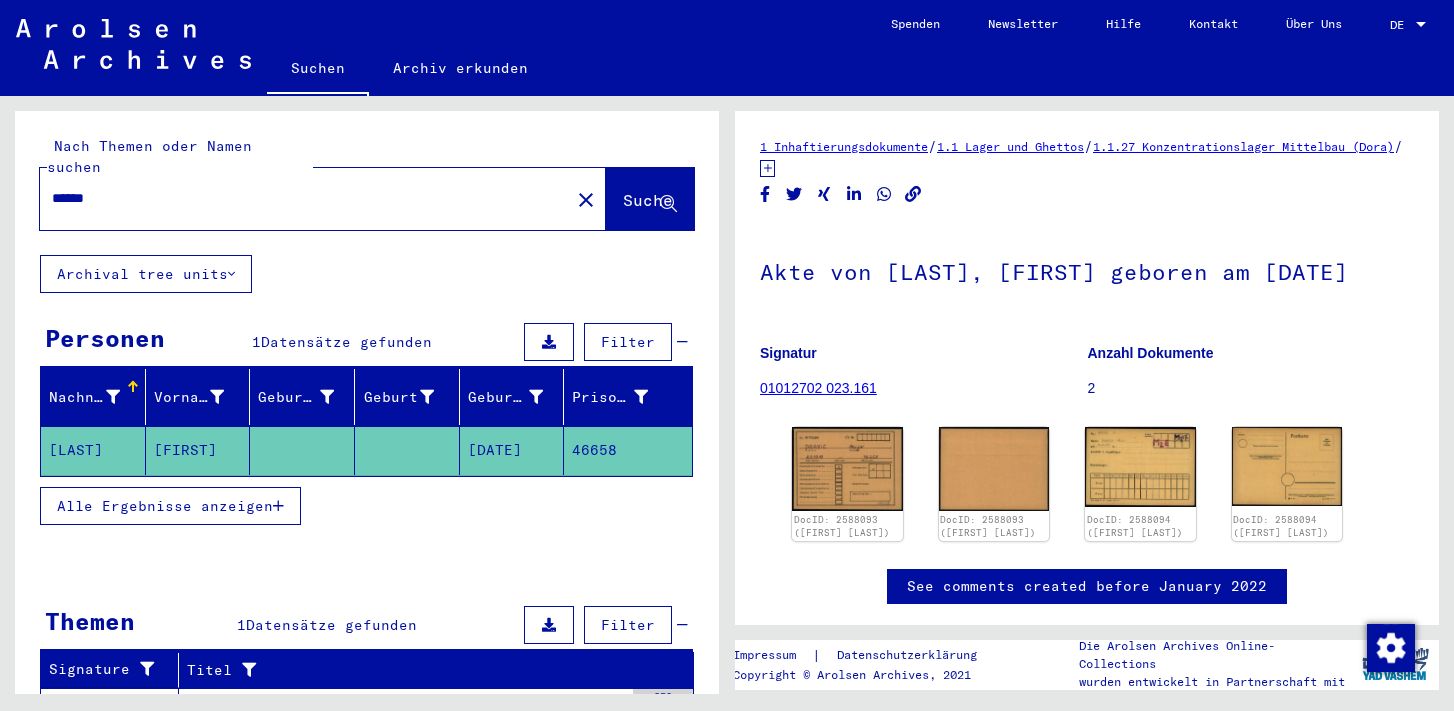type on "******" 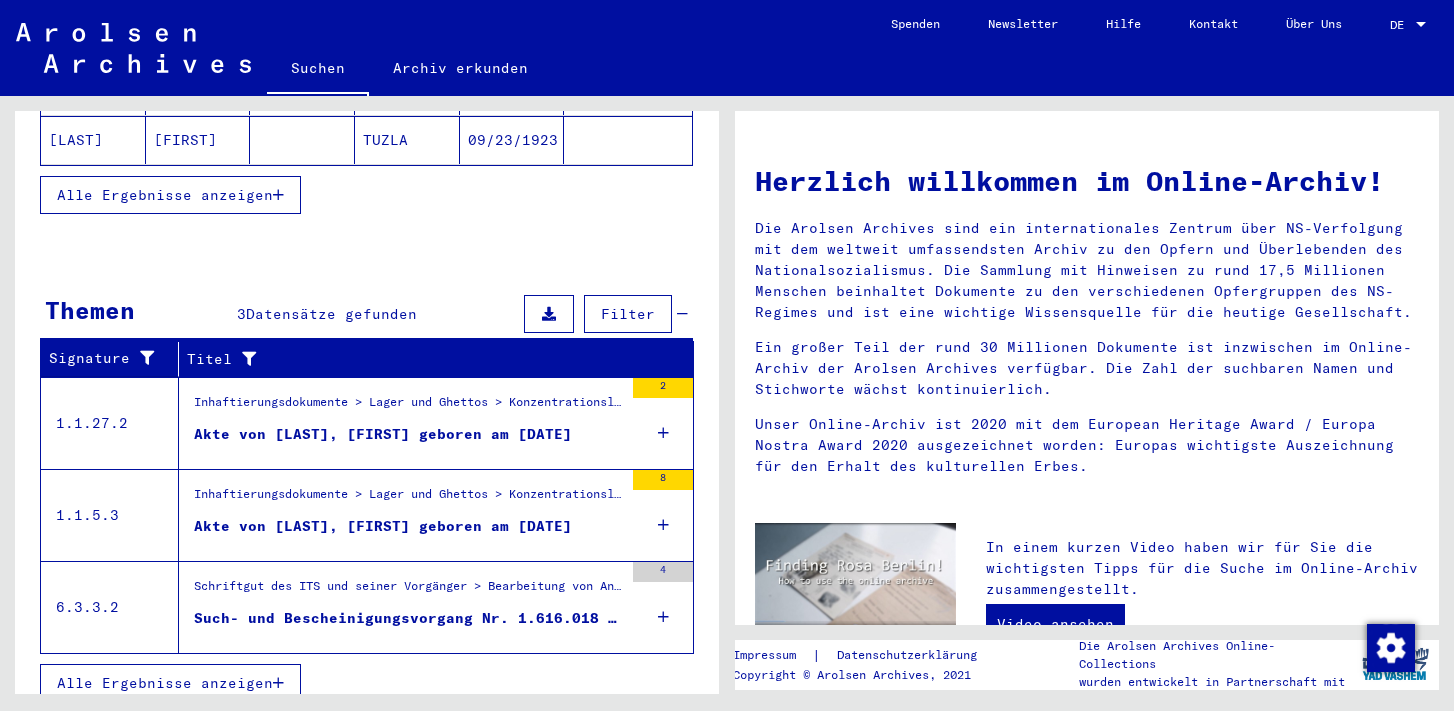 scroll, scrollTop: 504, scrollLeft: 0, axis: vertical 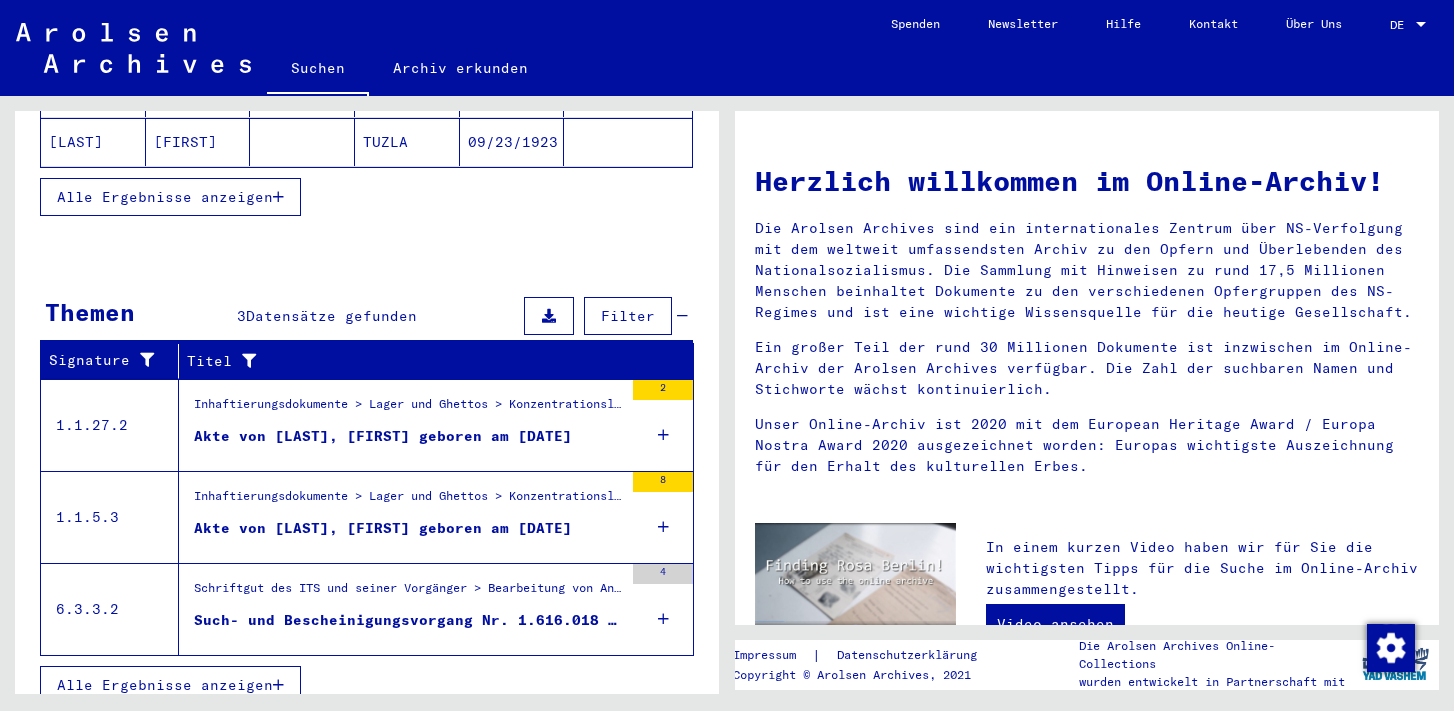 click on "Suche in Dokumenten der Arolsen Archives | 01012702 023.161 - Akte von [LAST], [FIRST] geboren am [DATE] | 01012702 023.161 - Akte von [LAST], [FIRST] geboren am [DATE] | 06030302.1.616.018 - Such- und Bescheinigungsvorgang Nr. 1.616.018 für [LAST], [FIRST] geboren [DATE] | 06030302.1.616.018 - Such- und Bescheinigungsvorgang Nr. 1.616.018 für [LAST], [FIRST] geboren [DATE] Such- und Bescheinigungsvorgang Nr. 1.616.018 für [LAST], [FIRST] geboren [DATE]" at bounding box center (401, 609) 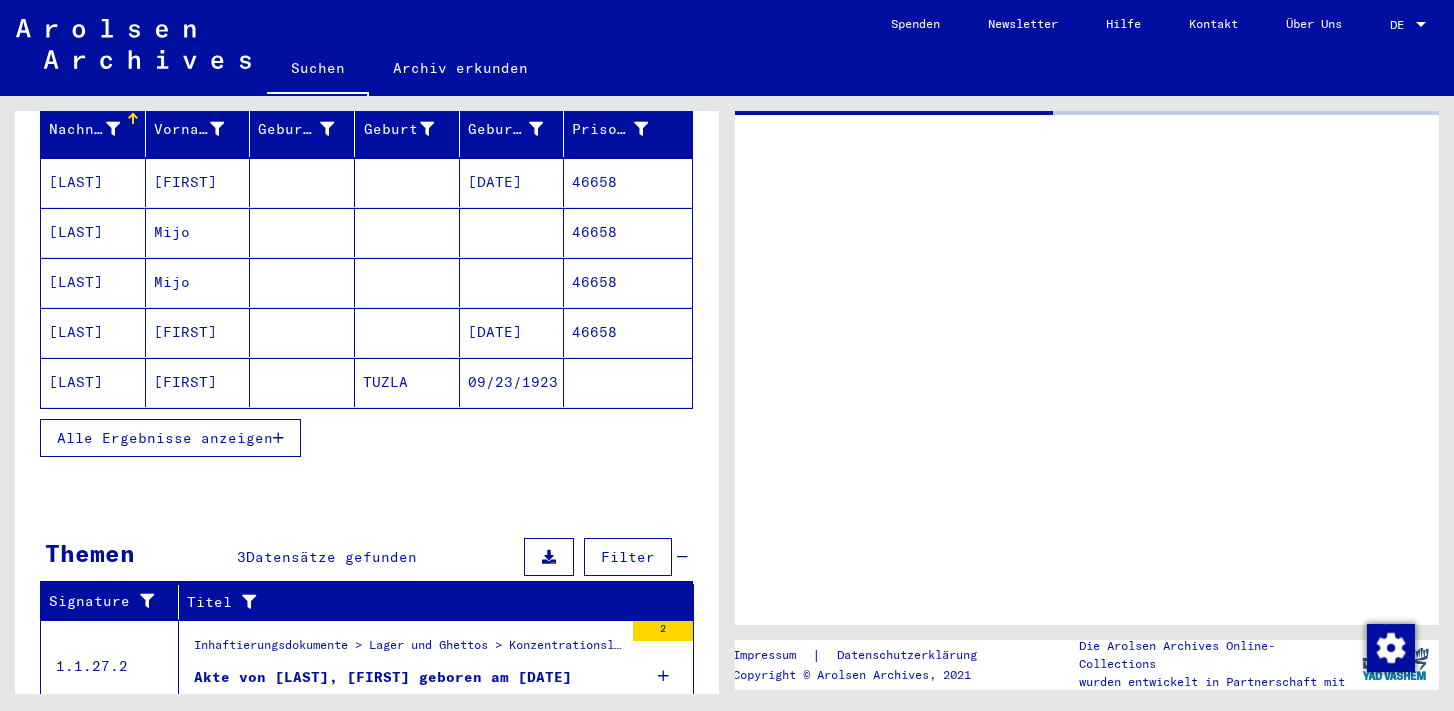 scroll, scrollTop: 199, scrollLeft: 0, axis: vertical 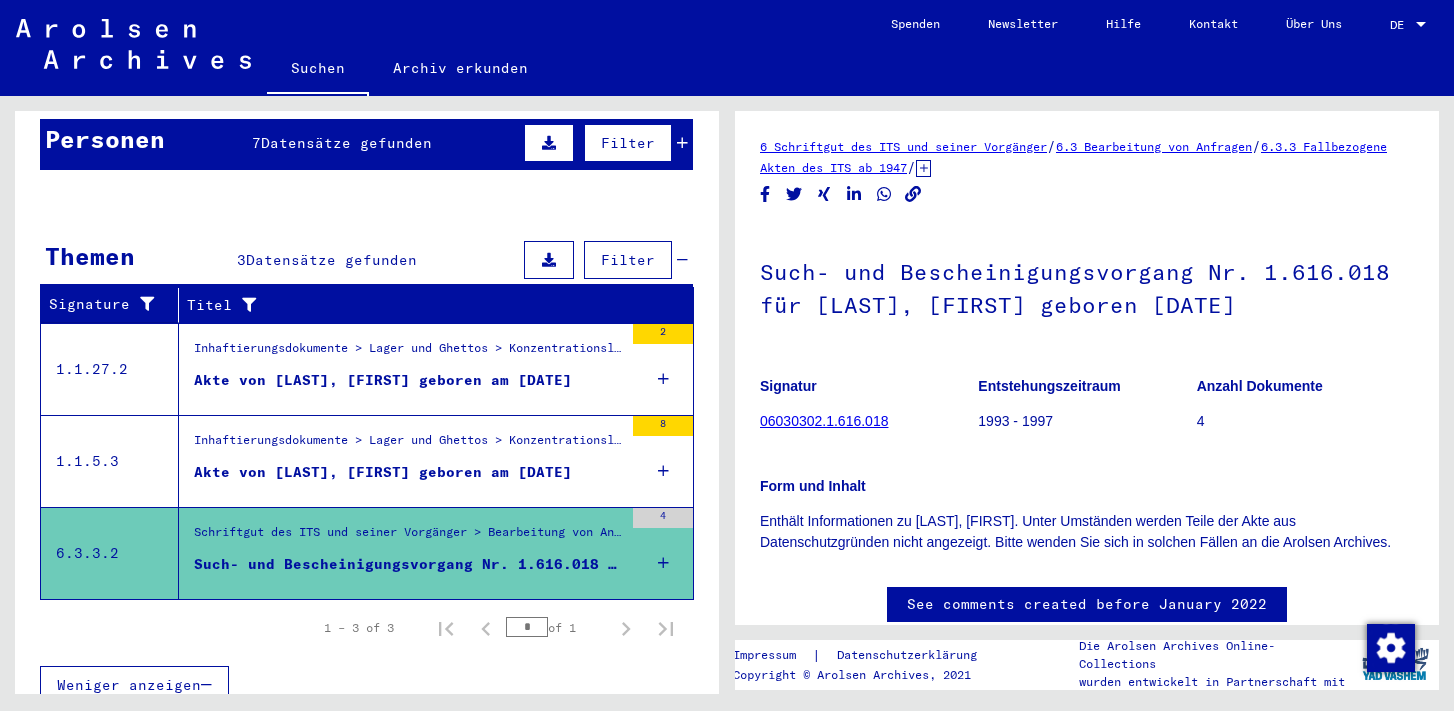 click on "1993 - 1997" 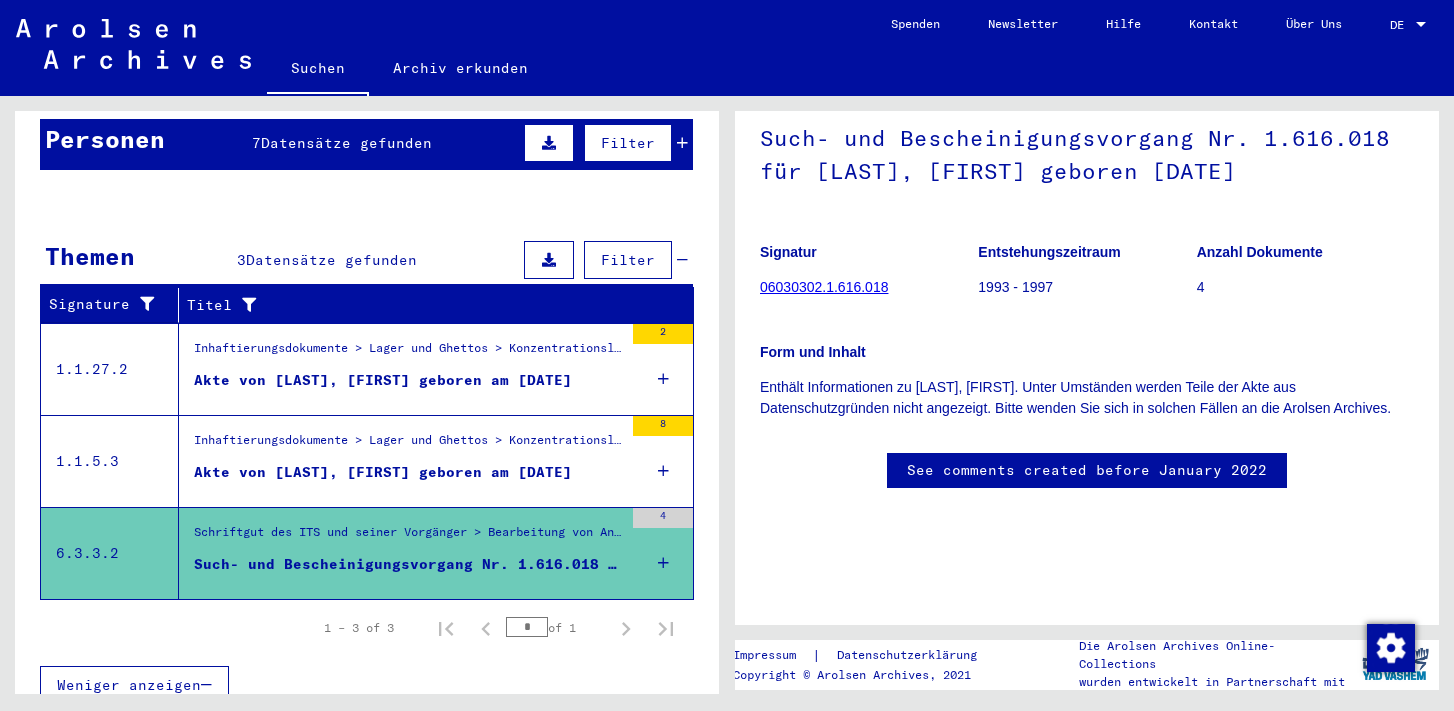 scroll, scrollTop: 132, scrollLeft: 0, axis: vertical 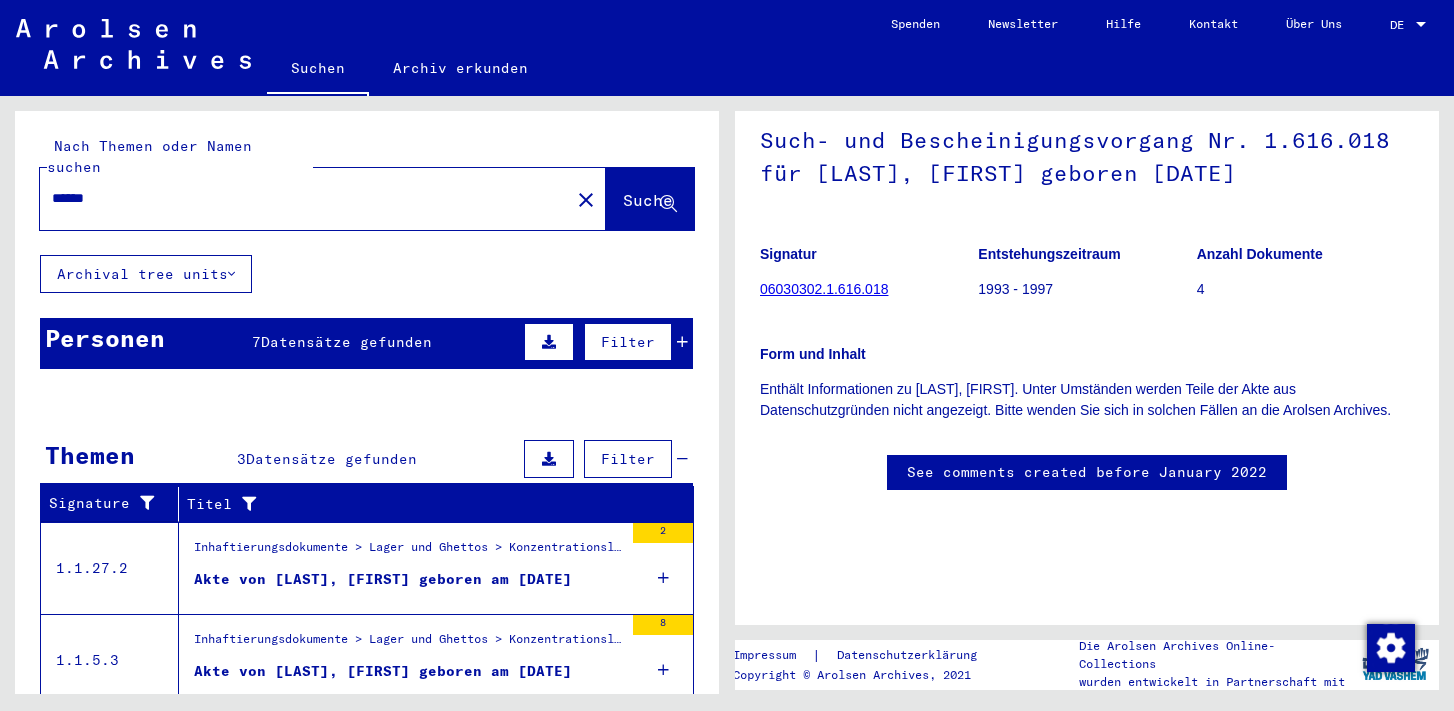 click at bounding box center (682, 342) 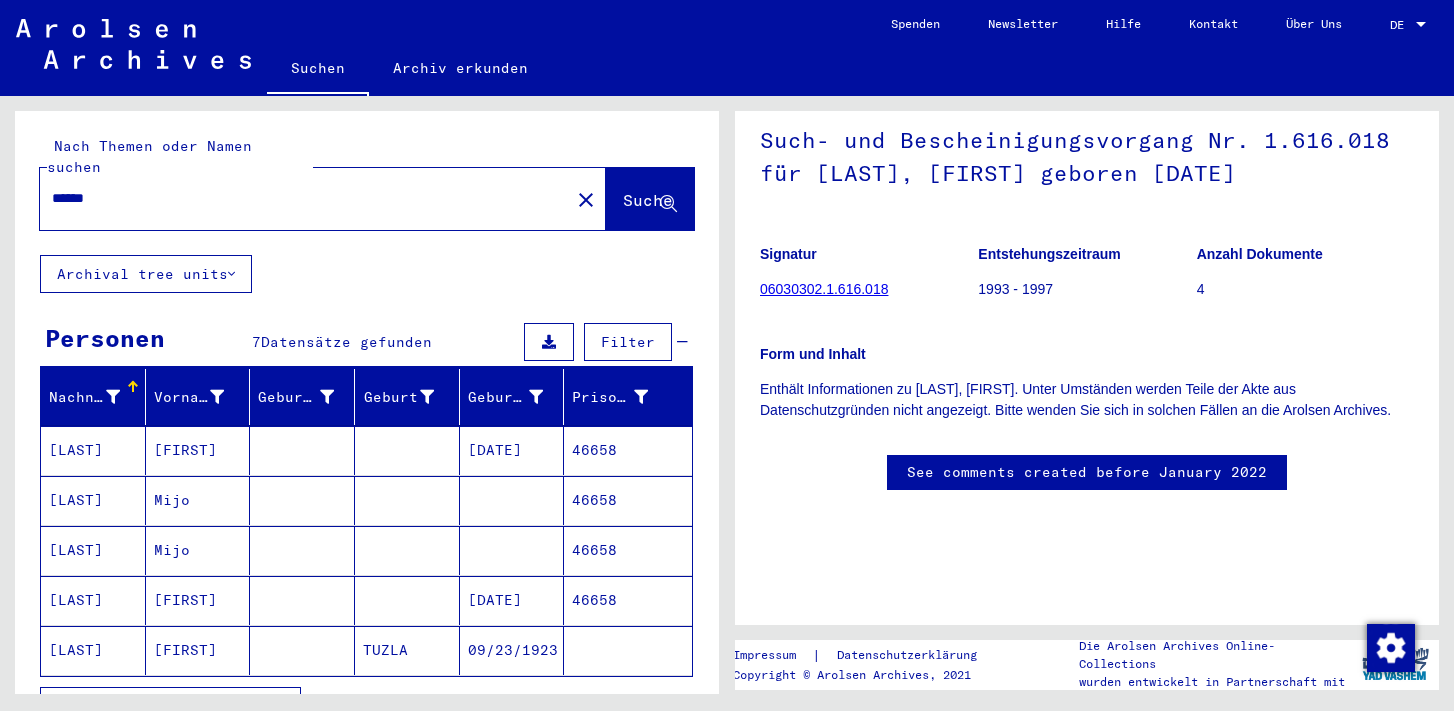 click on "[DATE]" at bounding box center [512, 500] 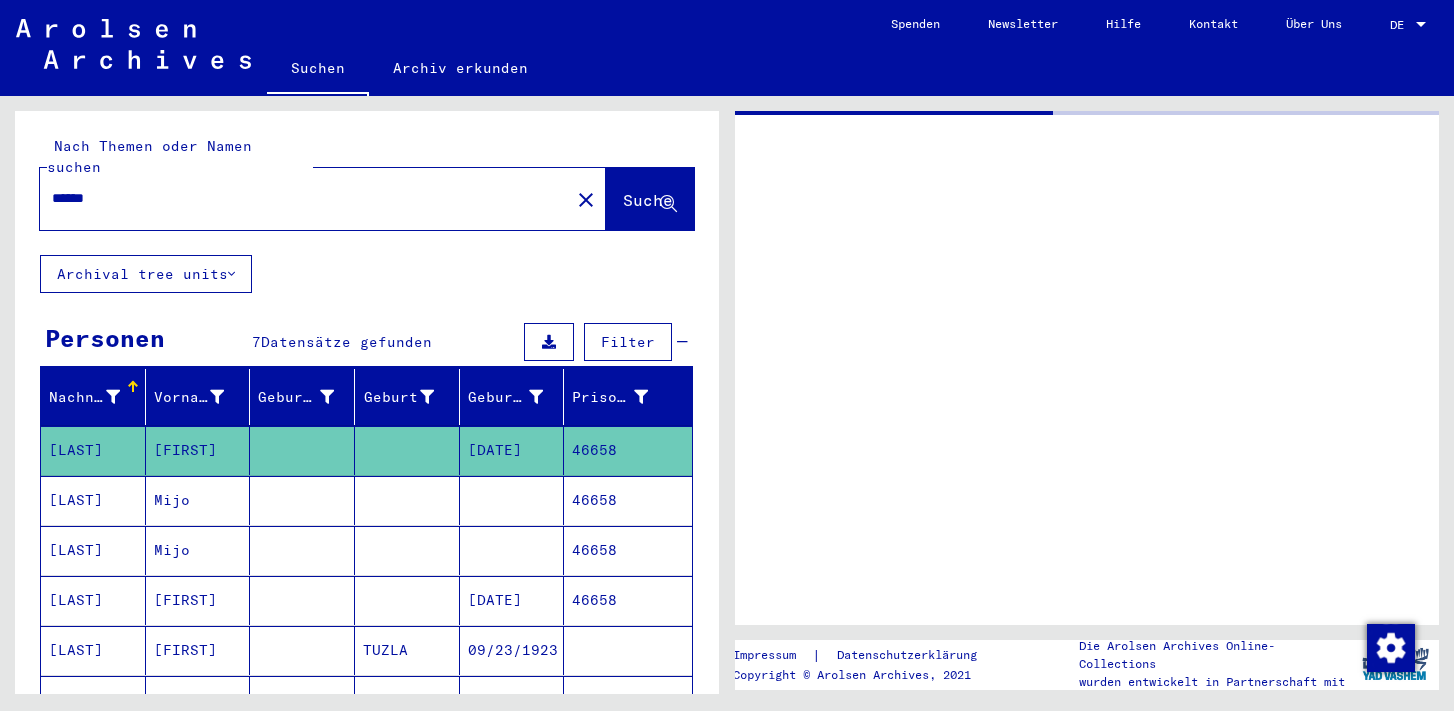 scroll, scrollTop: 0, scrollLeft: 0, axis: both 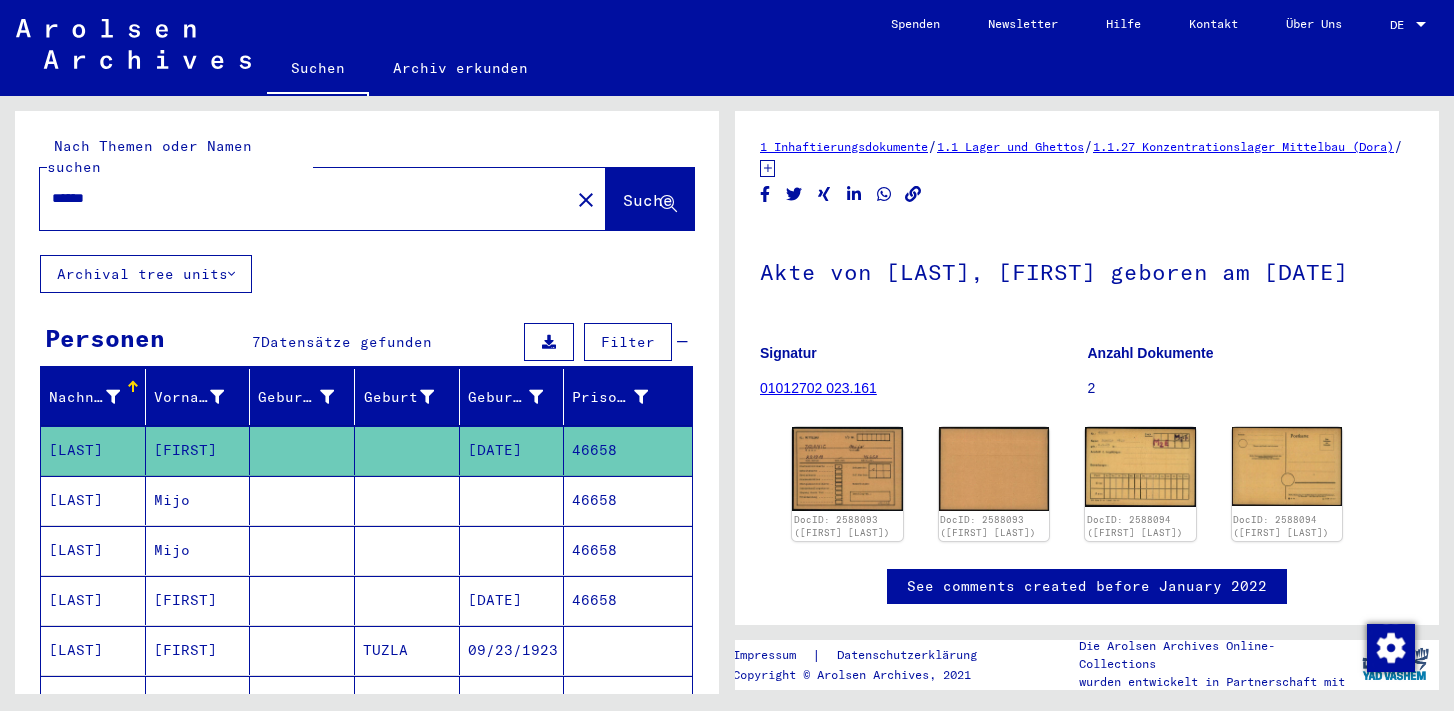 click at bounding box center (512, 550) 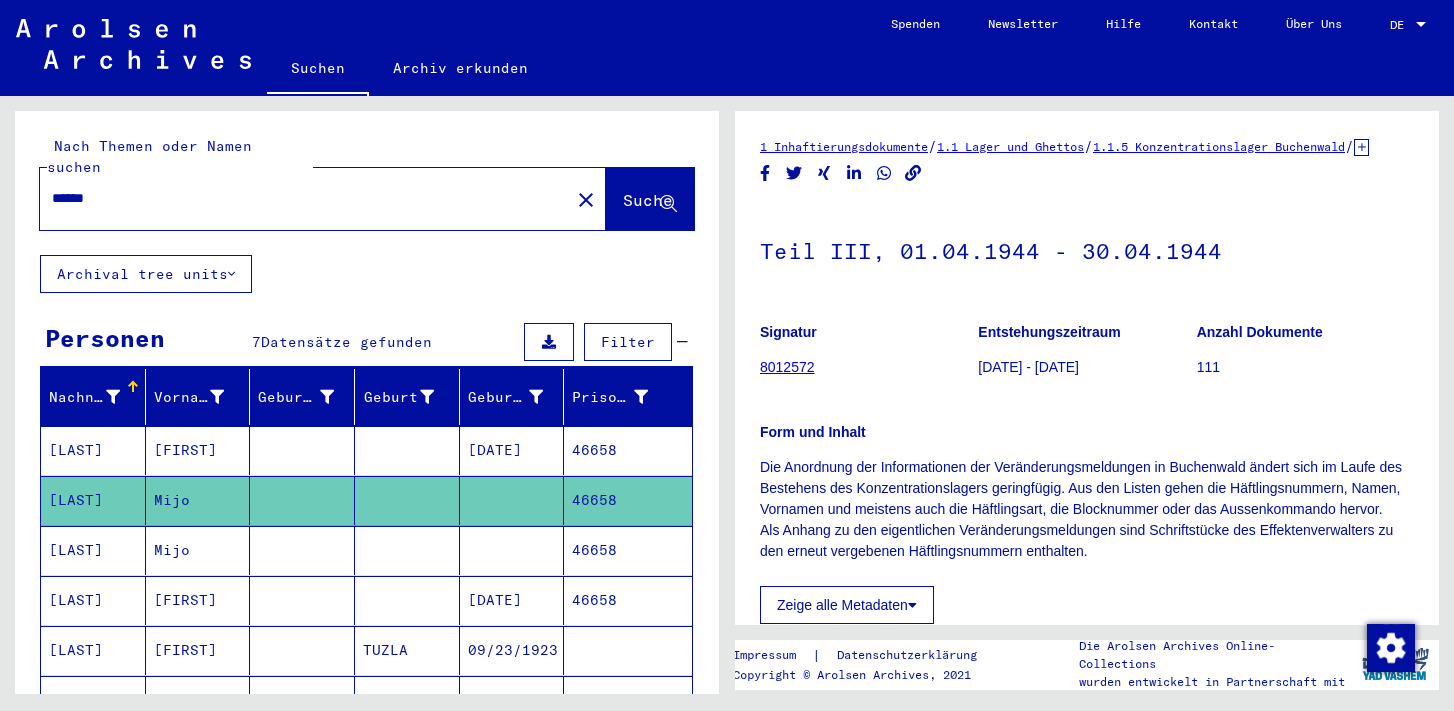 click at bounding box center (512, 600) 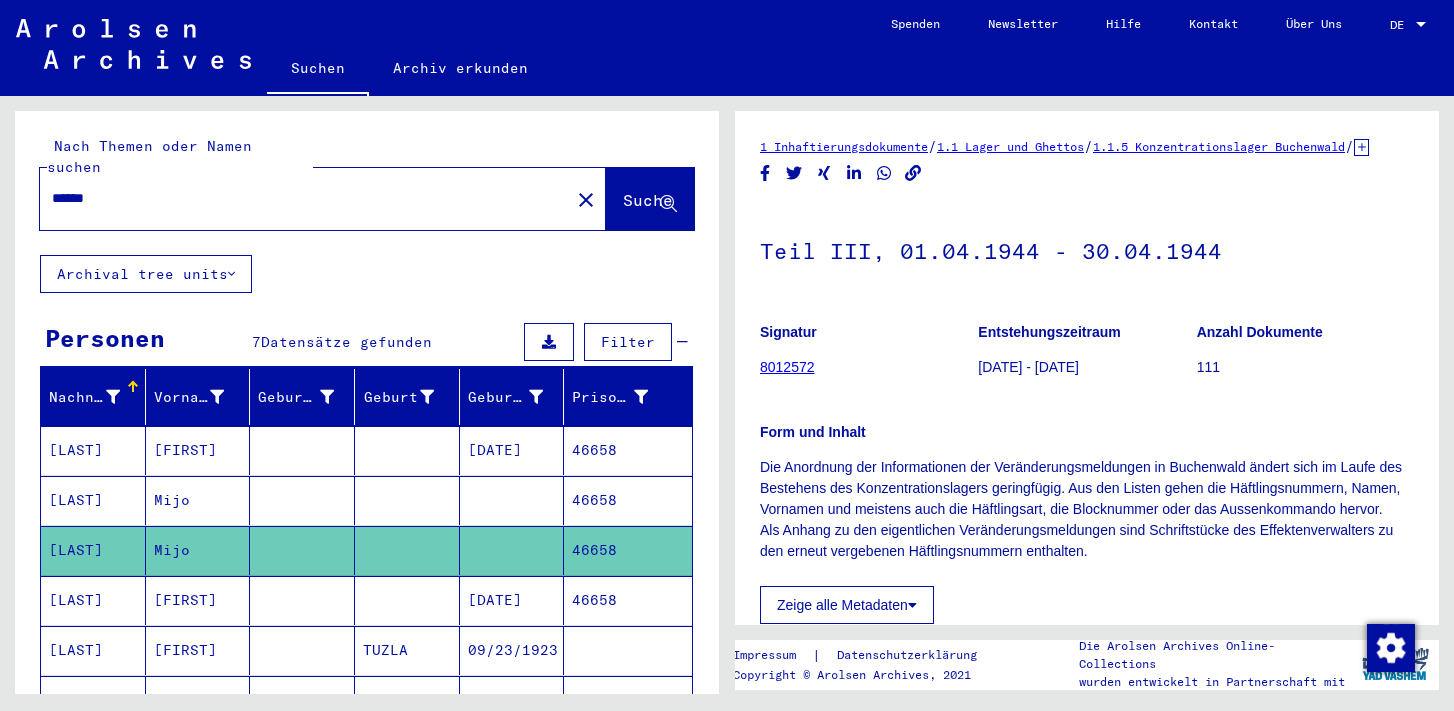 click on "[DATE]" at bounding box center (512, 650) 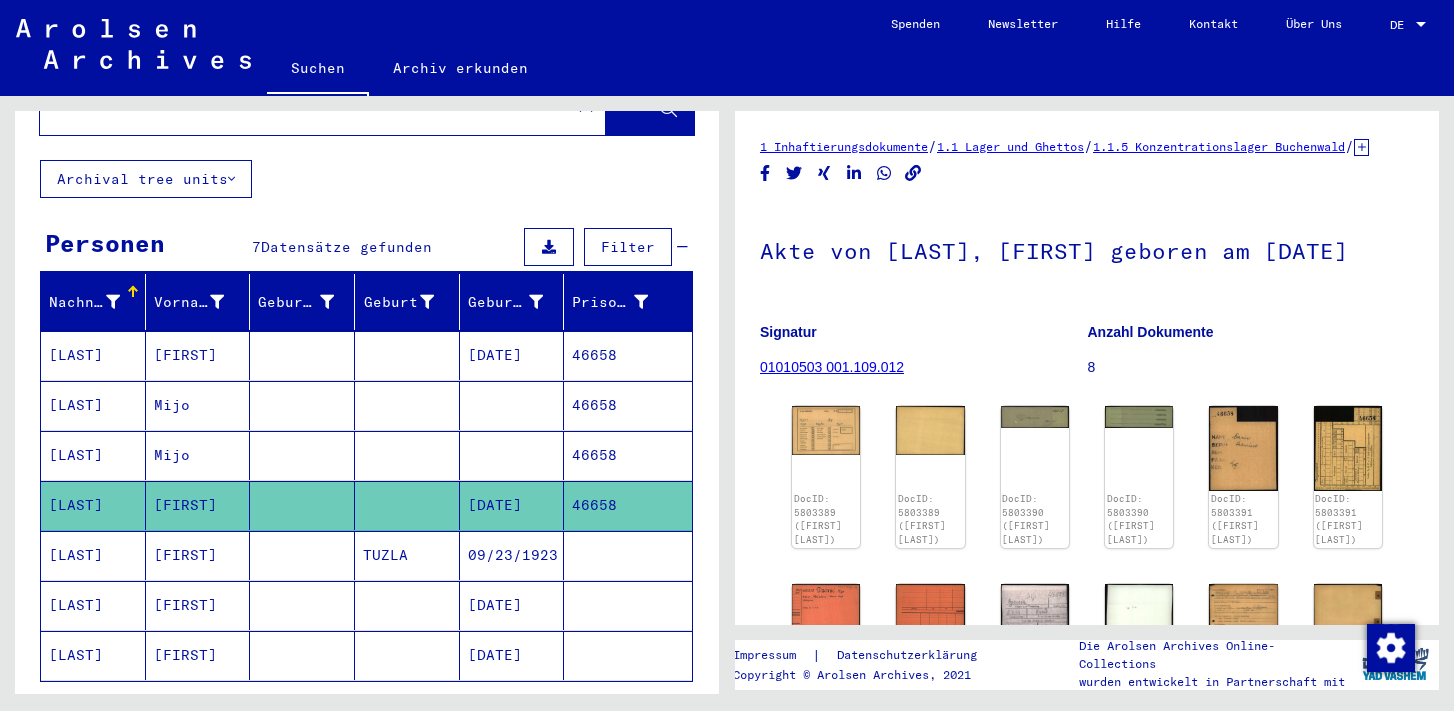 scroll, scrollTop: 94, scrollLeft: 0, axis: vertical 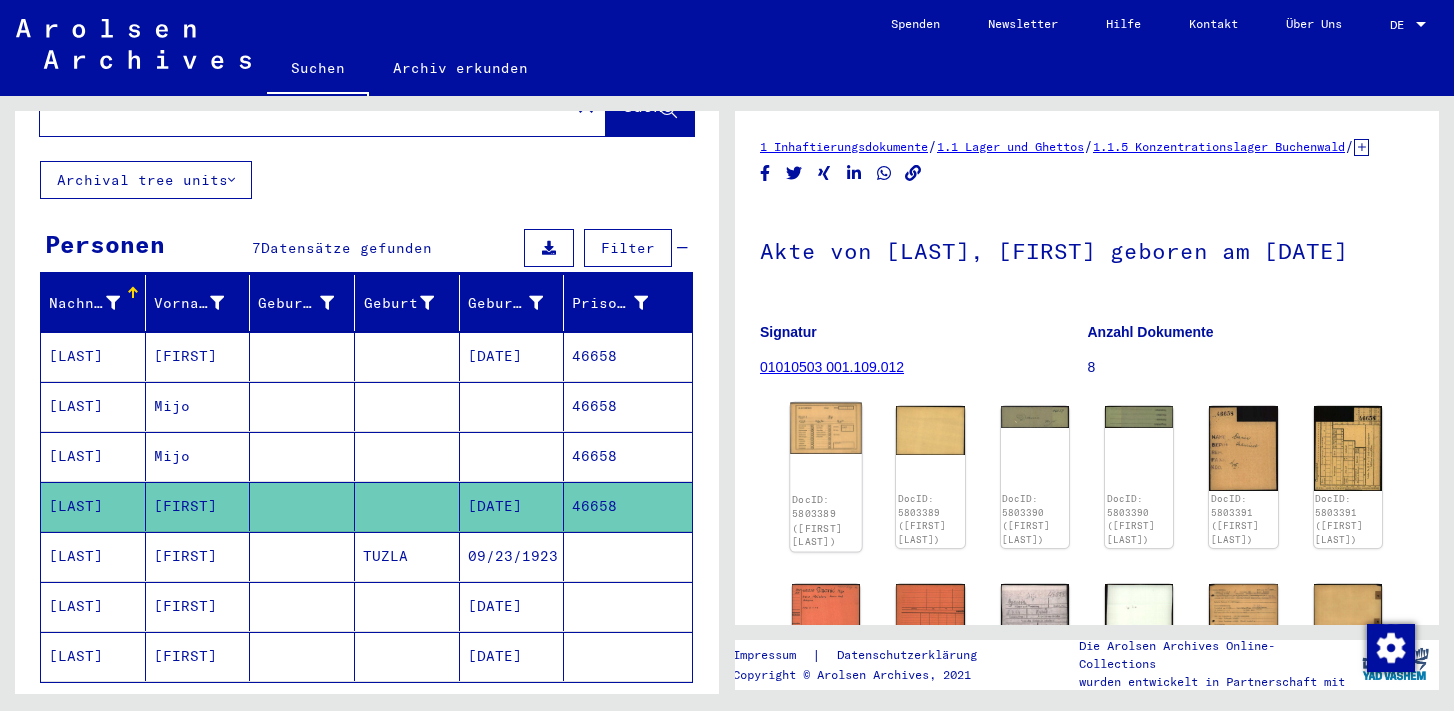 click 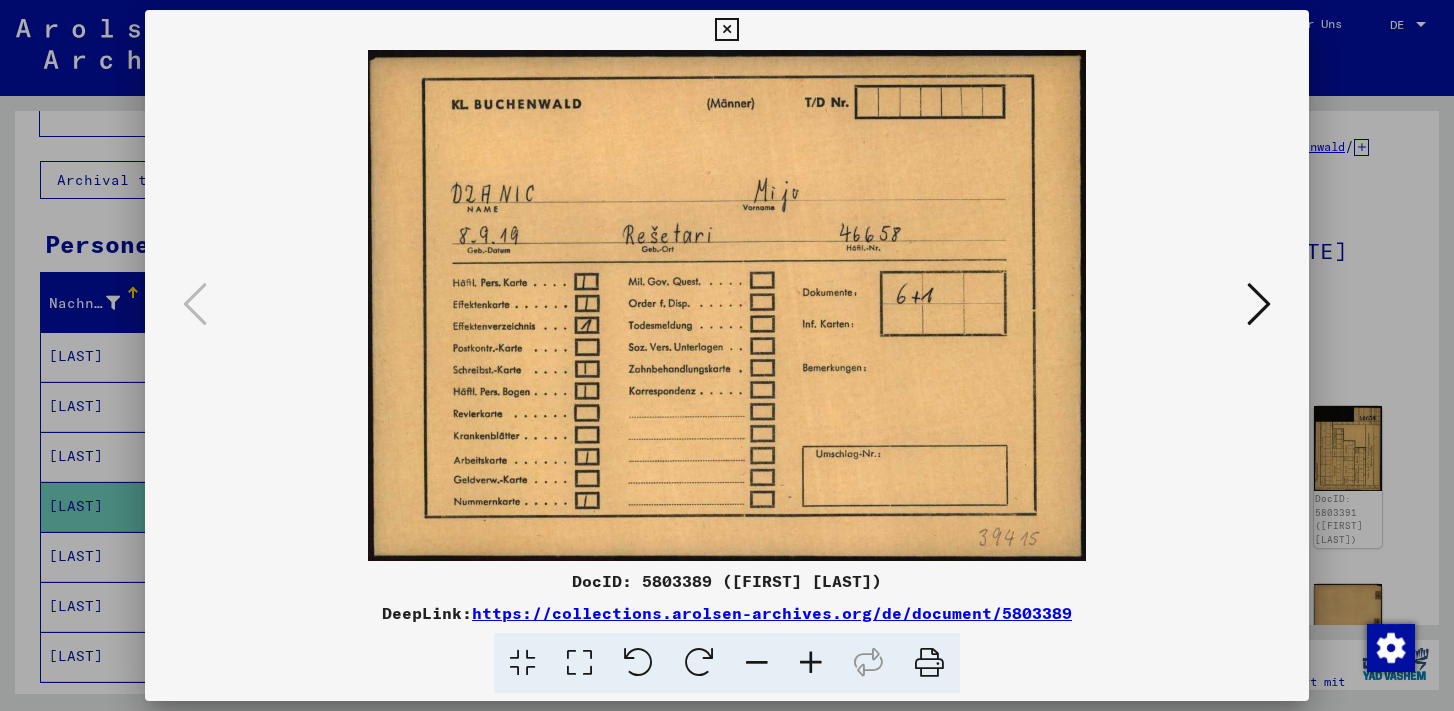 click at bounding box center (726, 30) 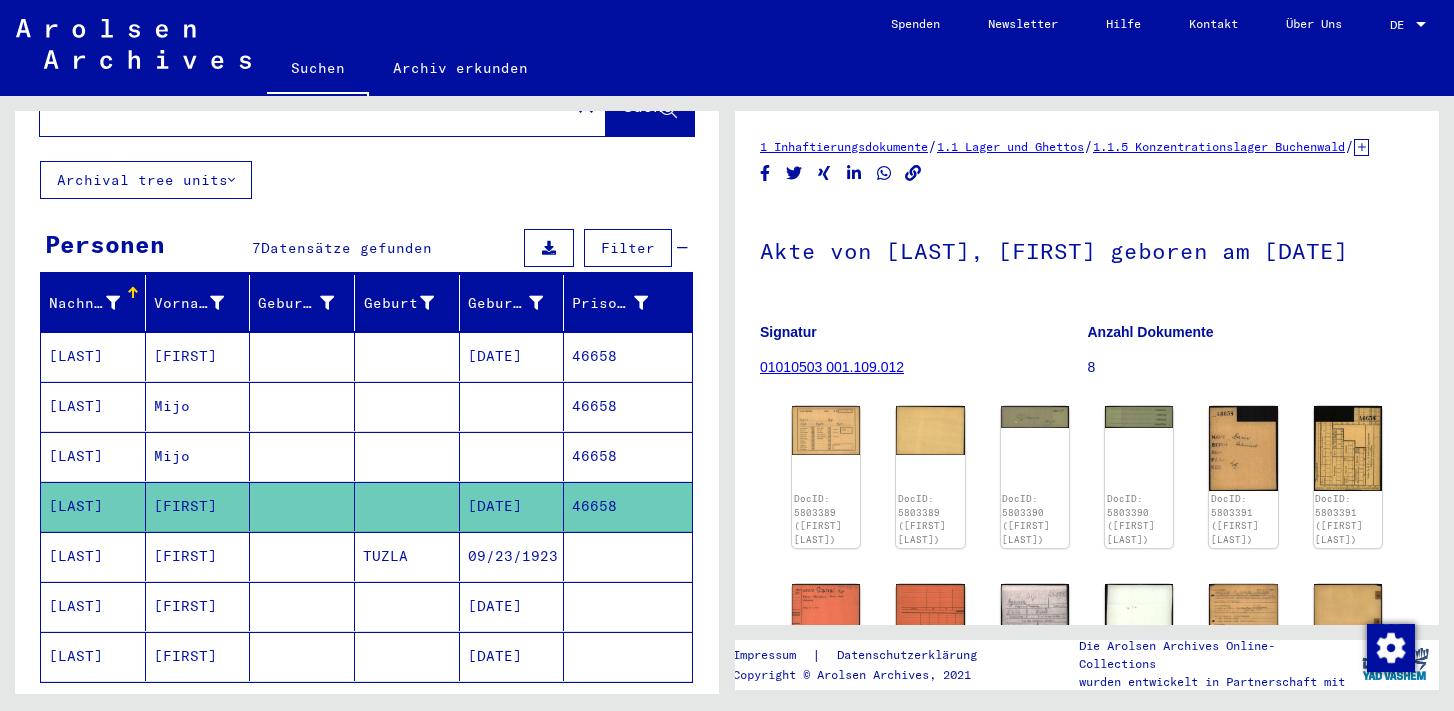 click at bounding box center [302, 606] 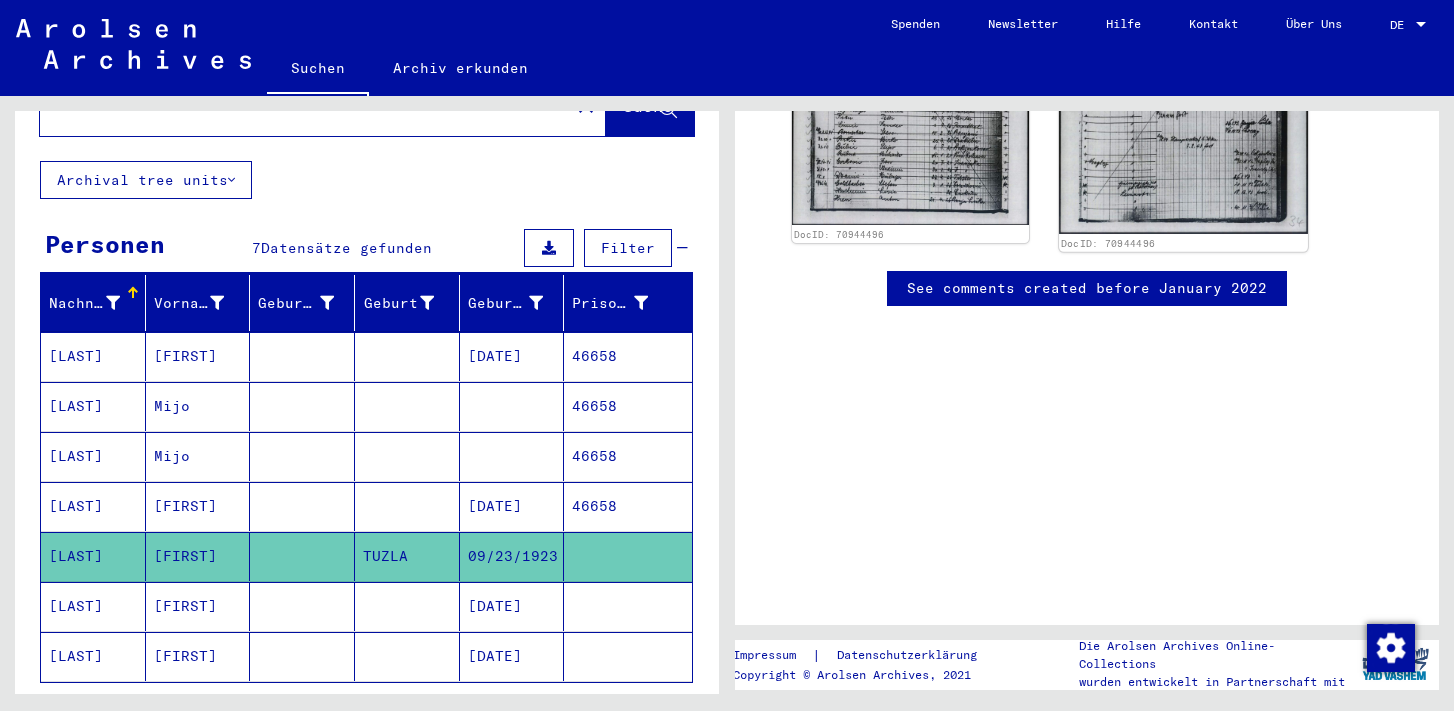 scroll, scrollTop: 940, scrollLeft: 0, axis: vertical 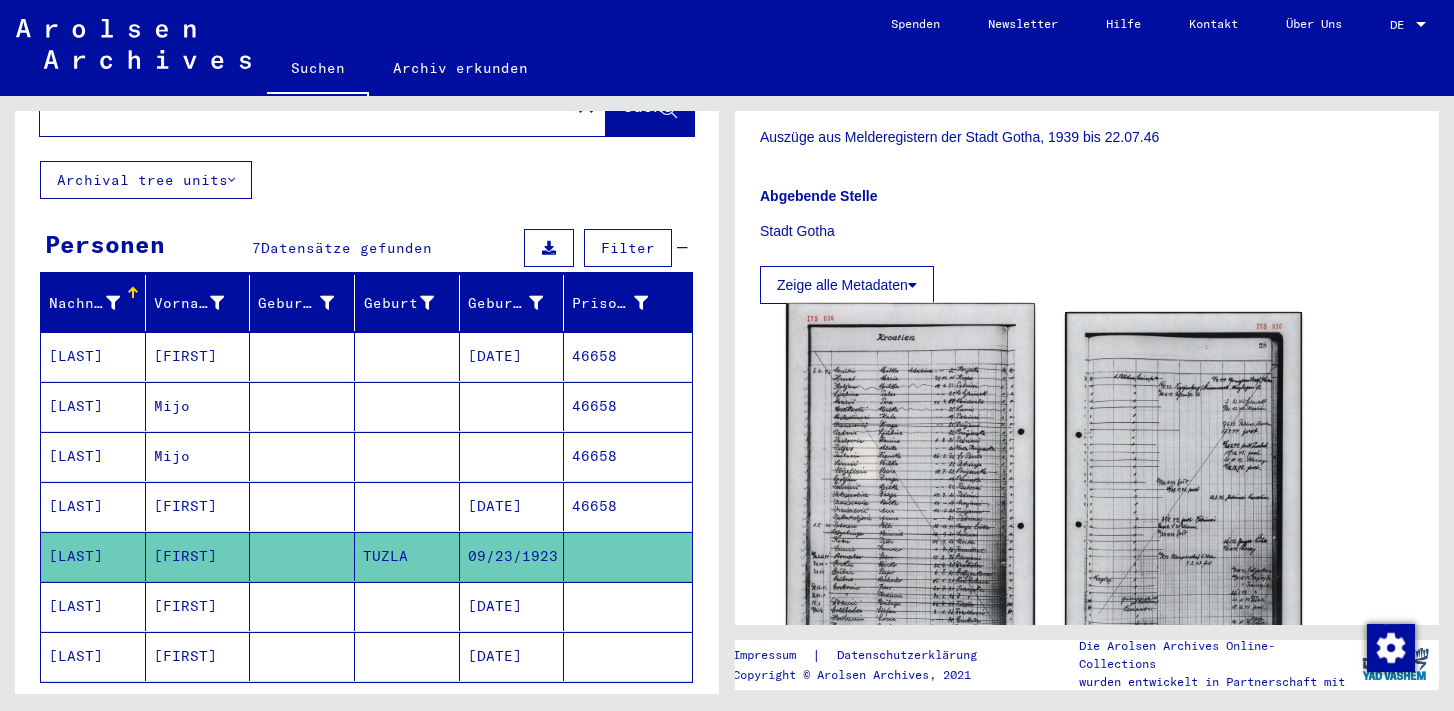 click 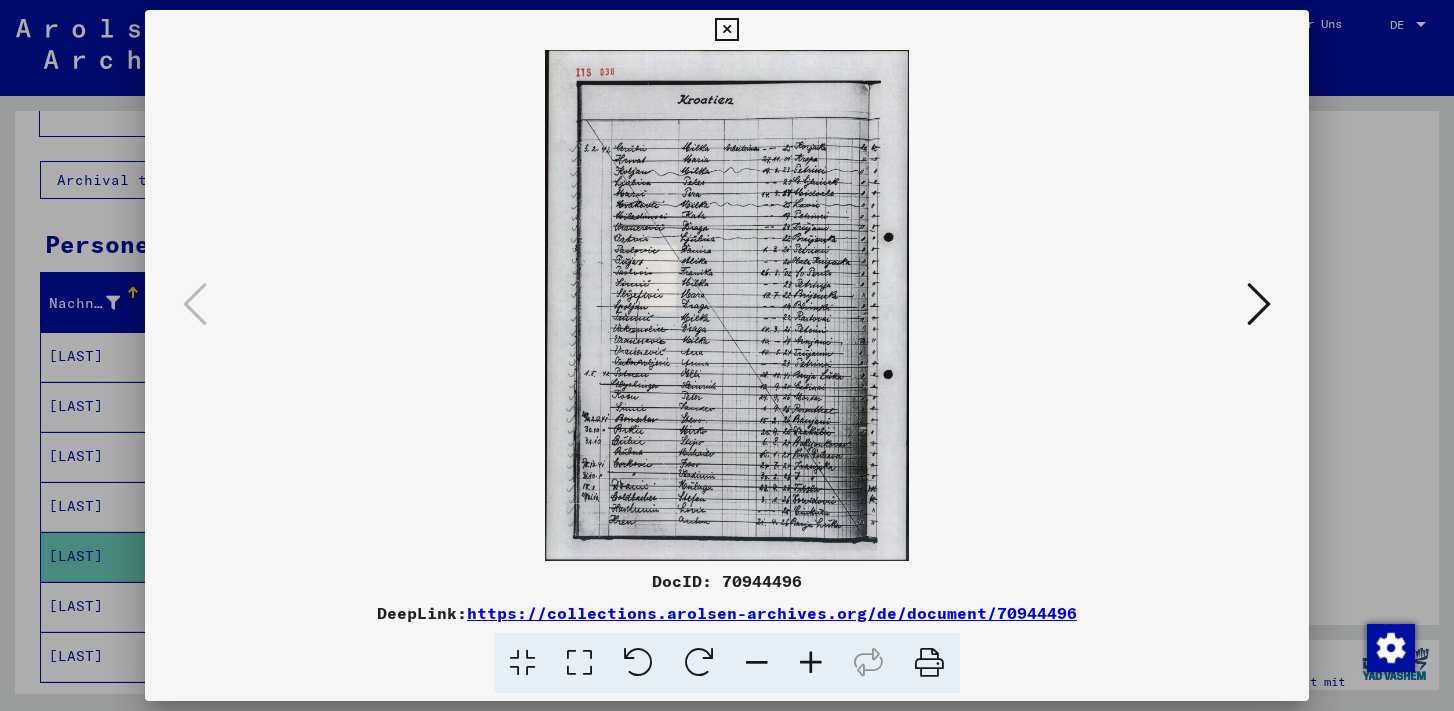 click at bounding box center (726, 305) 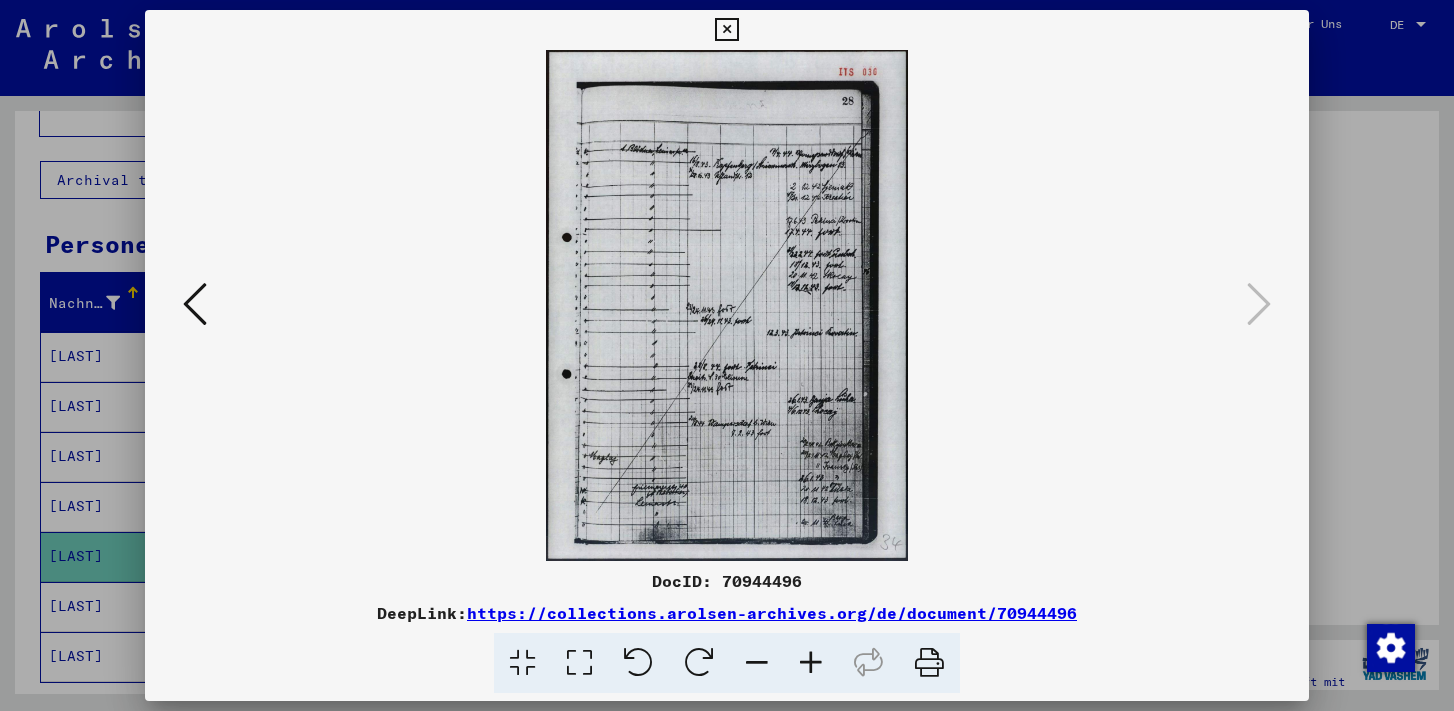click at bounding box center [726, 30] 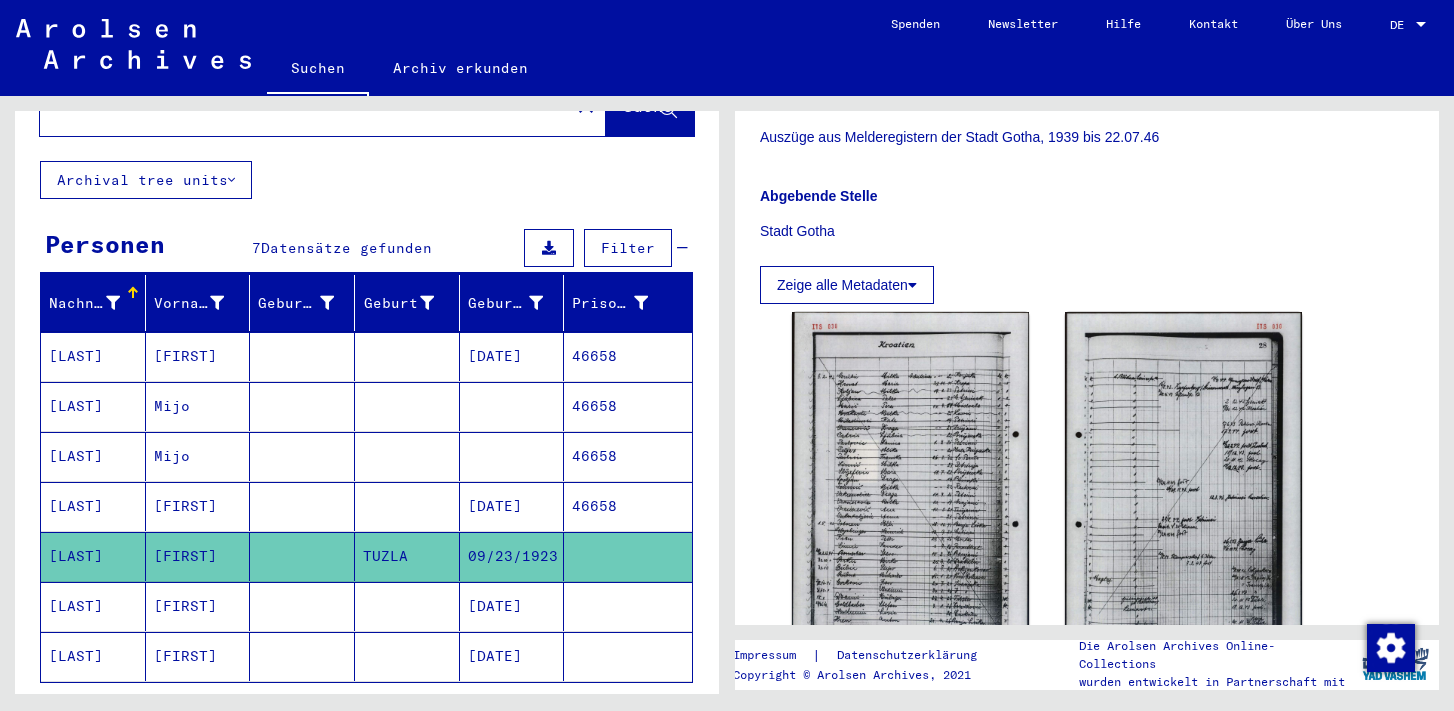 click at bounding box center [302, 656] 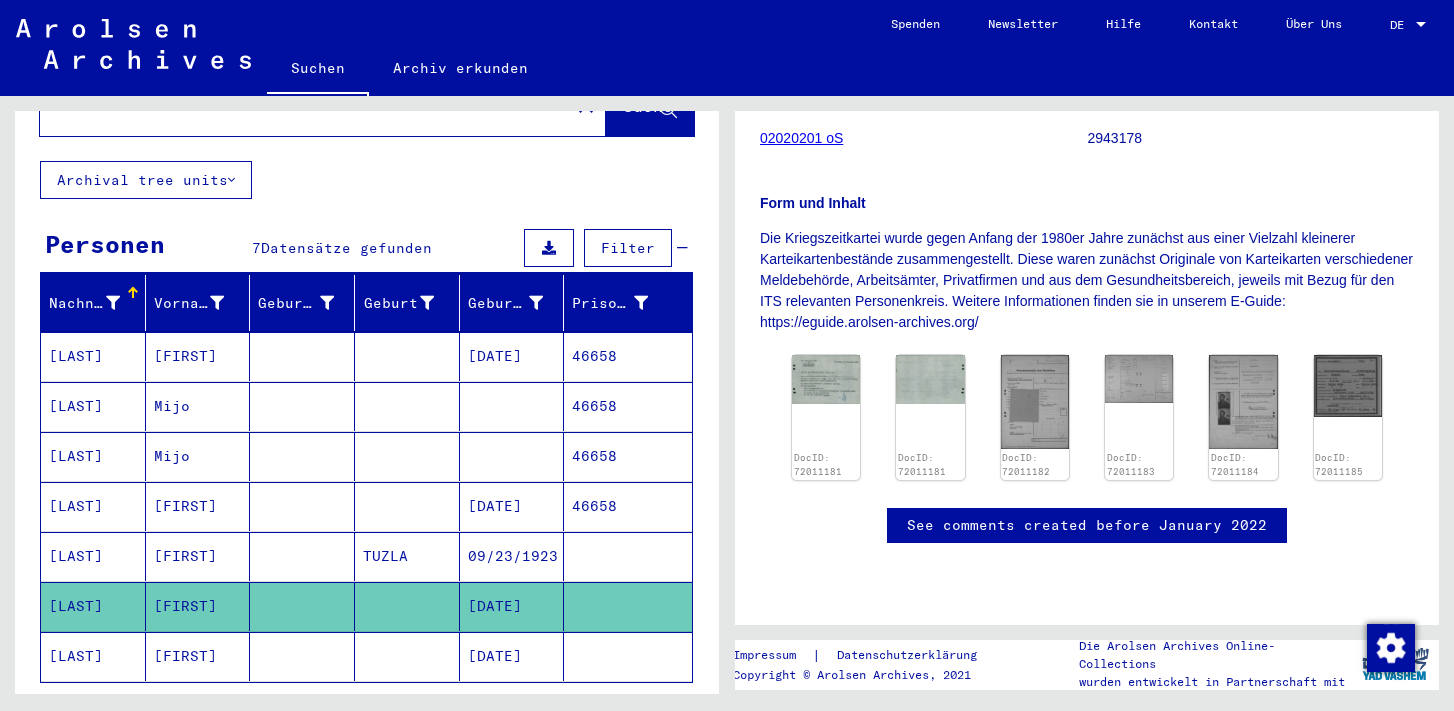 scroll, scrollTop: 292, scrollLeft: 0, axis: vertical 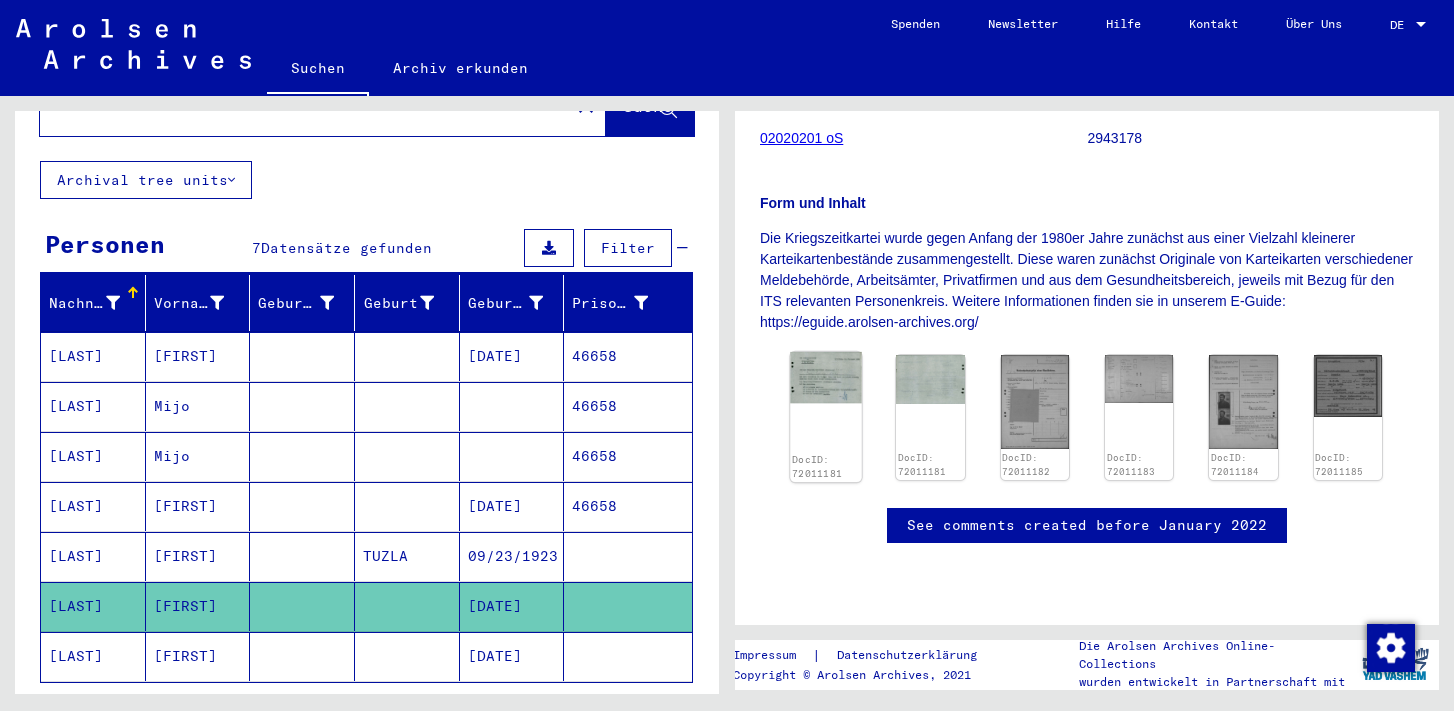 click 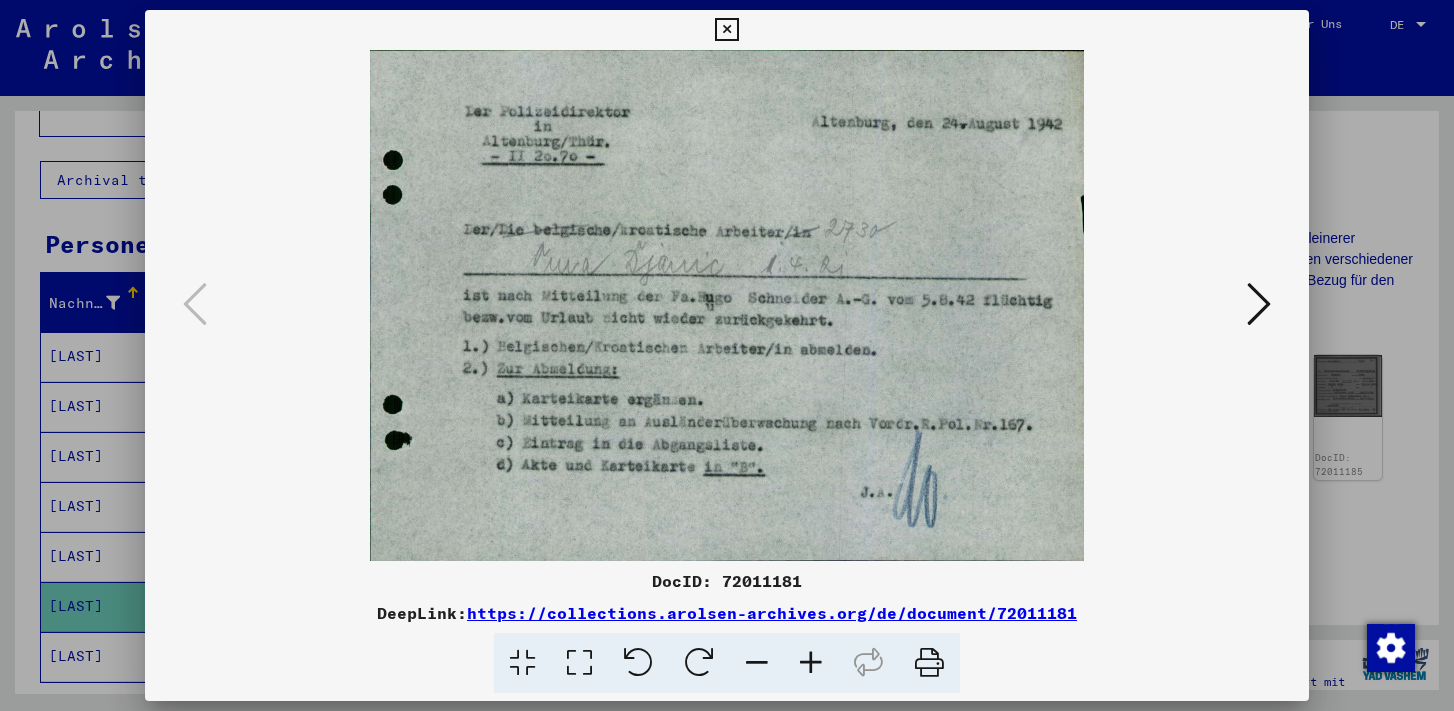 click at bounding box center (726, 305) 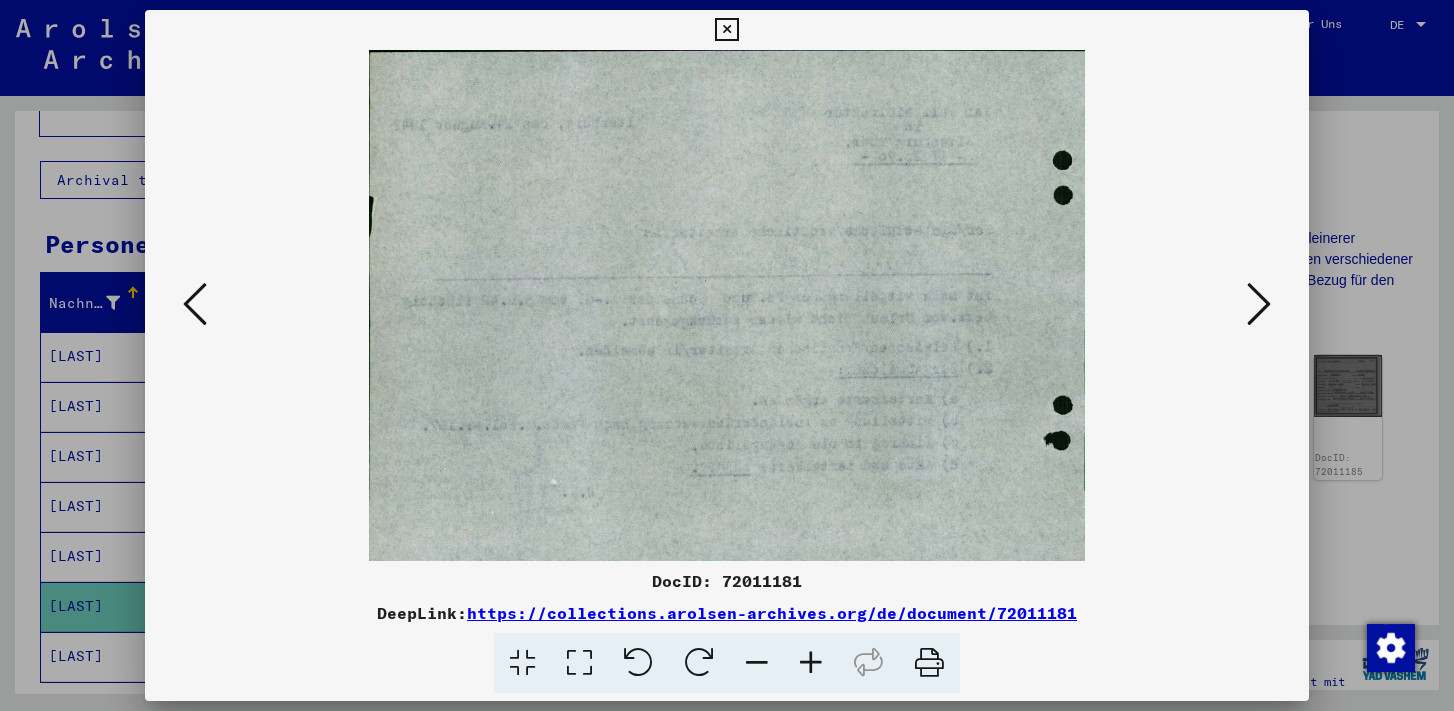 click at bounding box center (1259, 304) 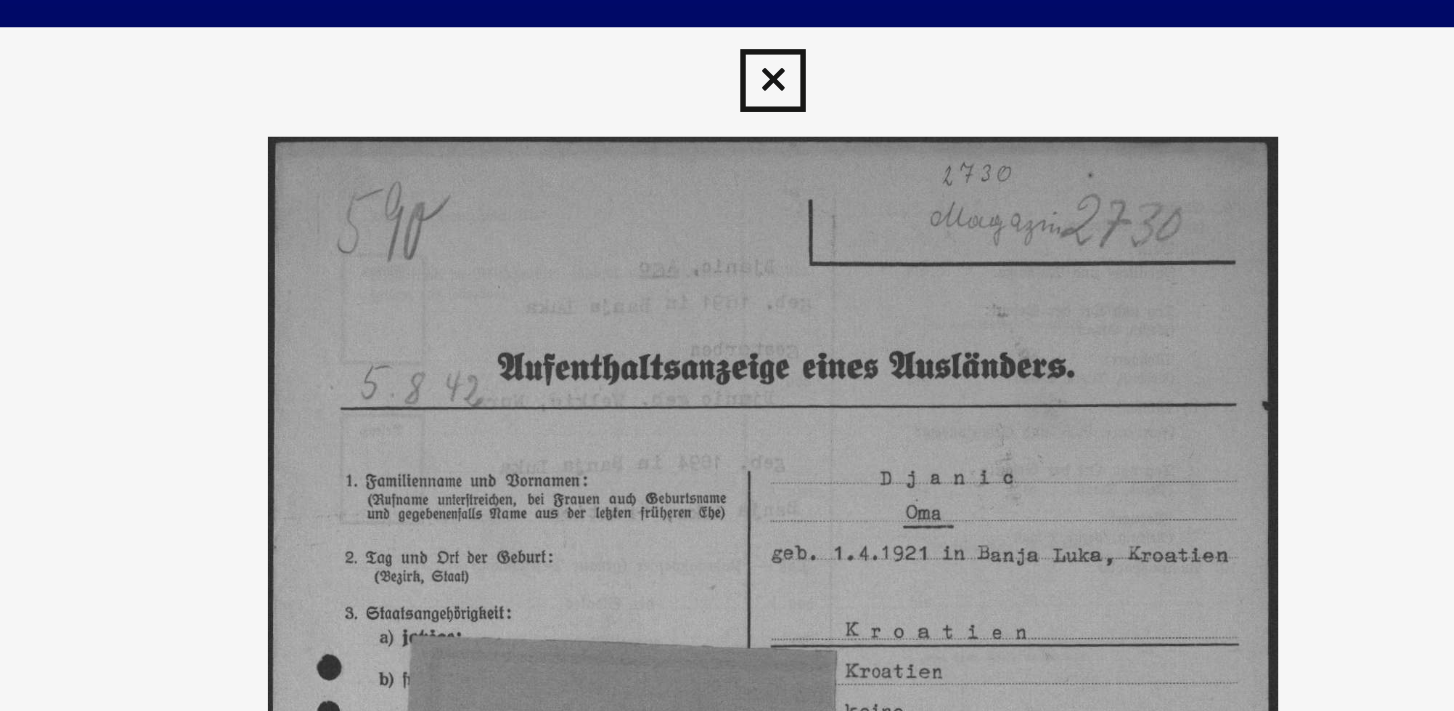 scroll, scrollTop: 0, scrollLeft: 0, axis: both 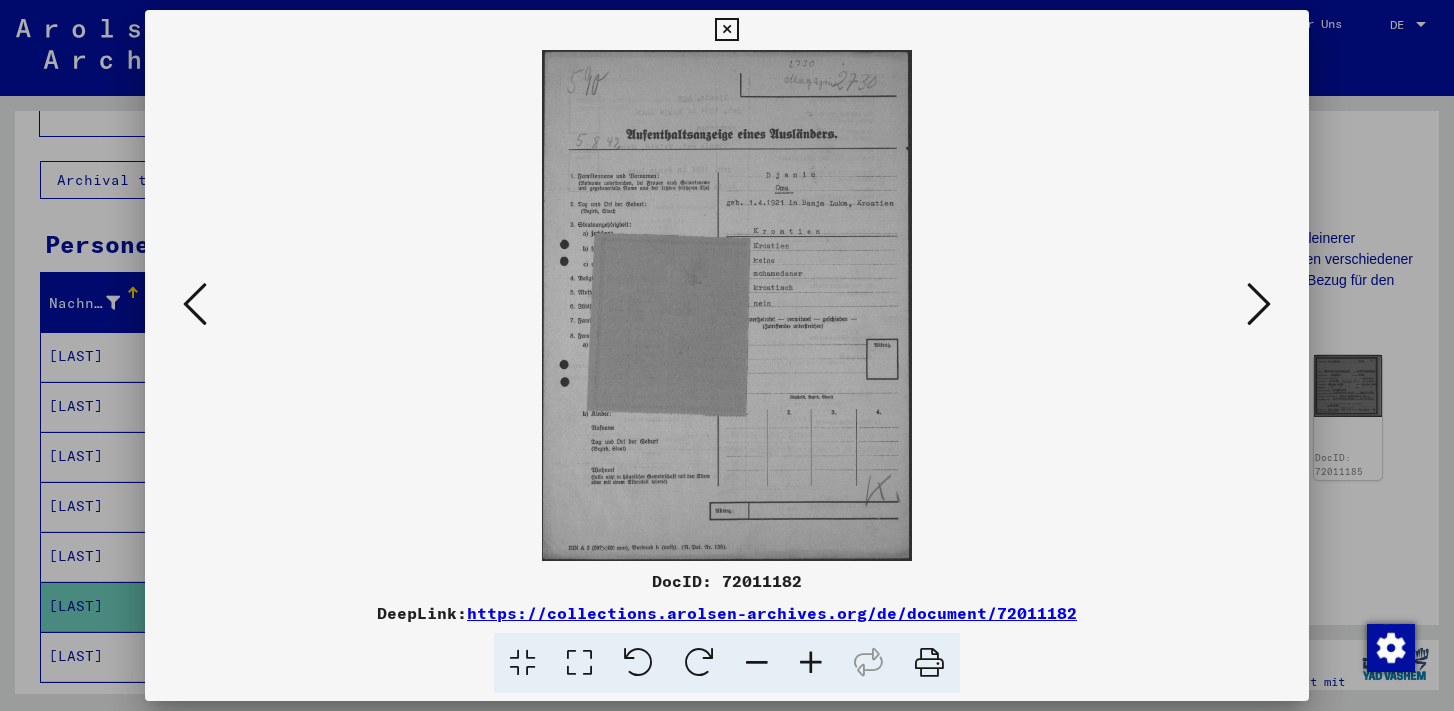 click at bounding box center [1259, 304] 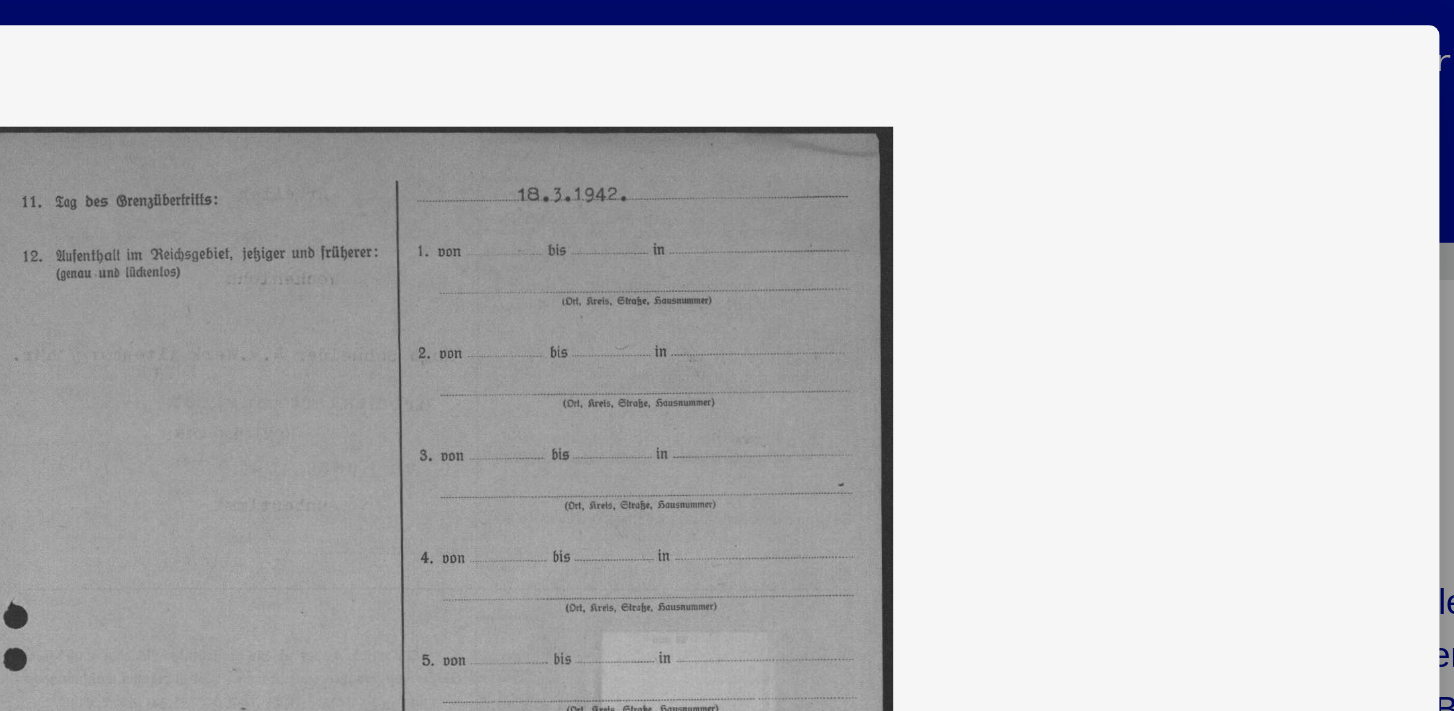 scroll, scrollTop: 0, scrollLeft: 0, axis: both 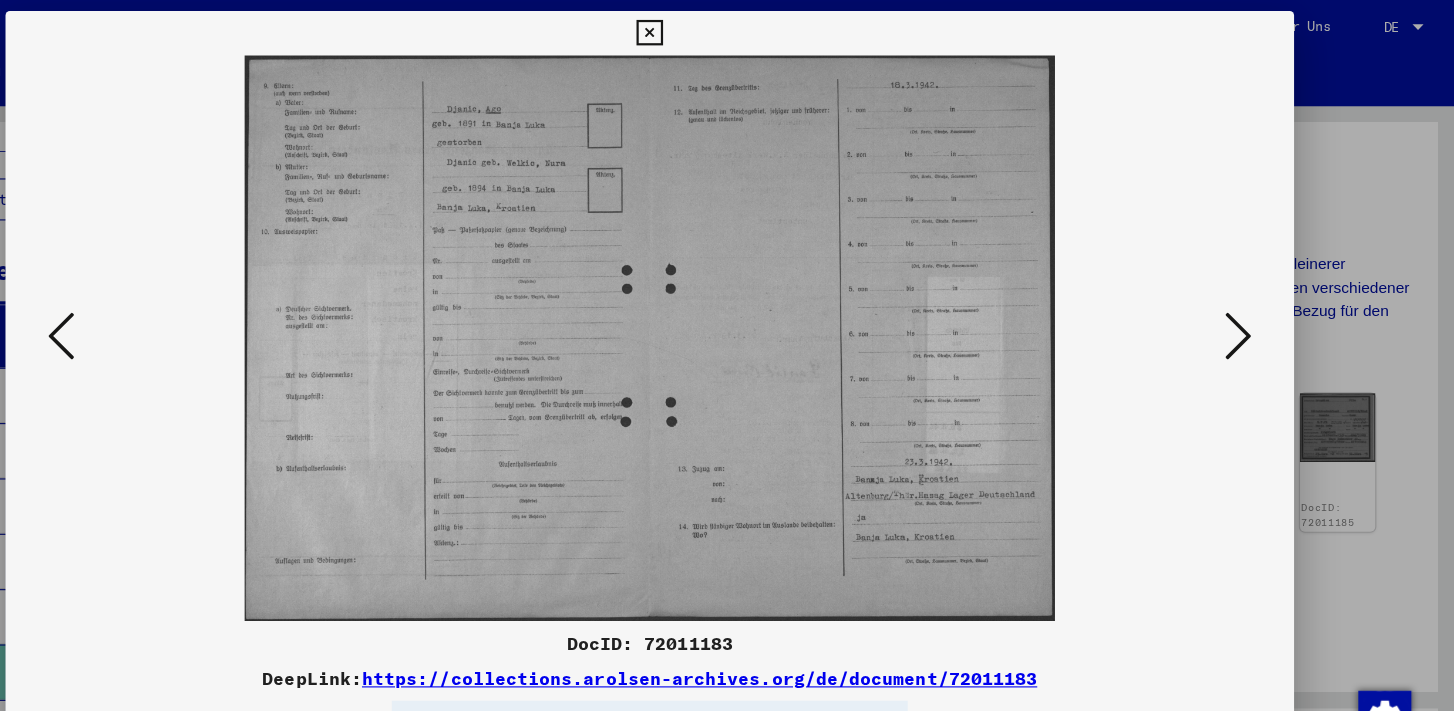 click at bounding box center (1259, 304) 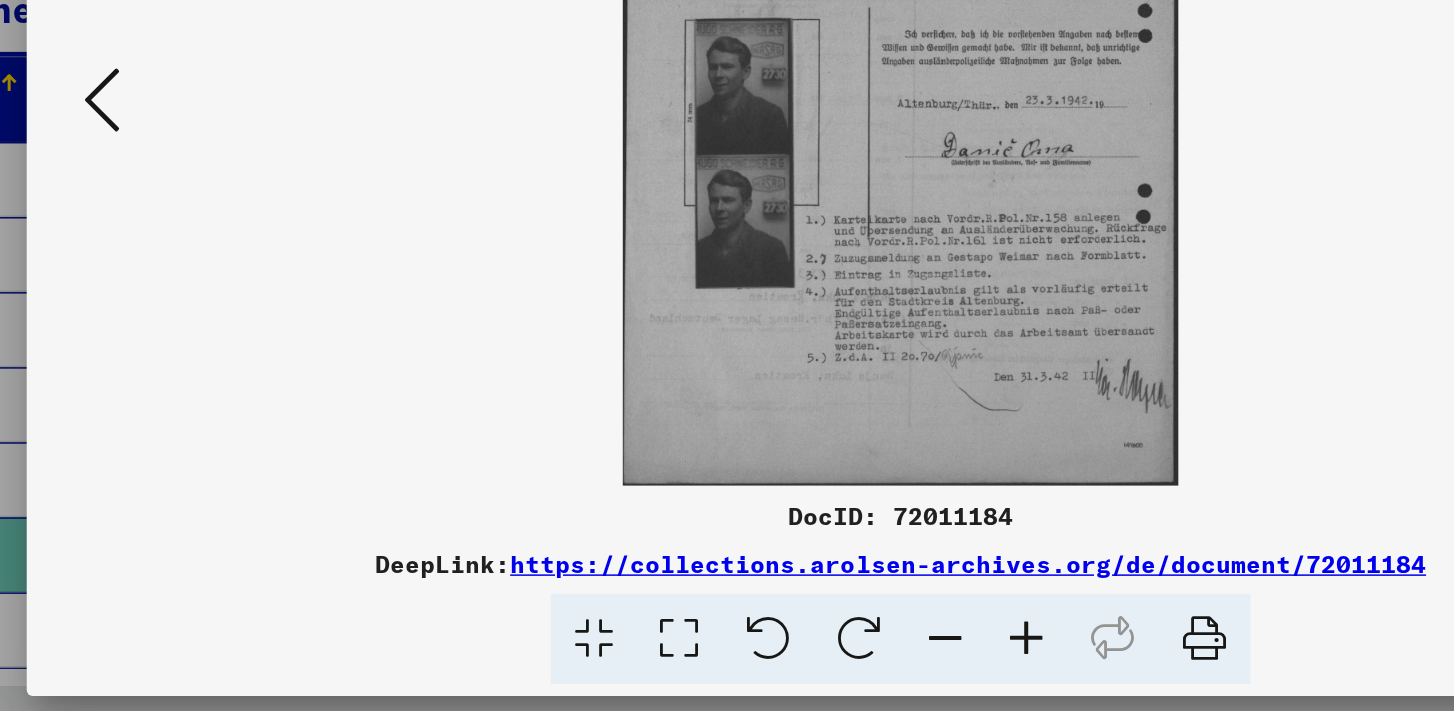 scroll, scrollTop: 0, scrollLeft: 0, axis: both 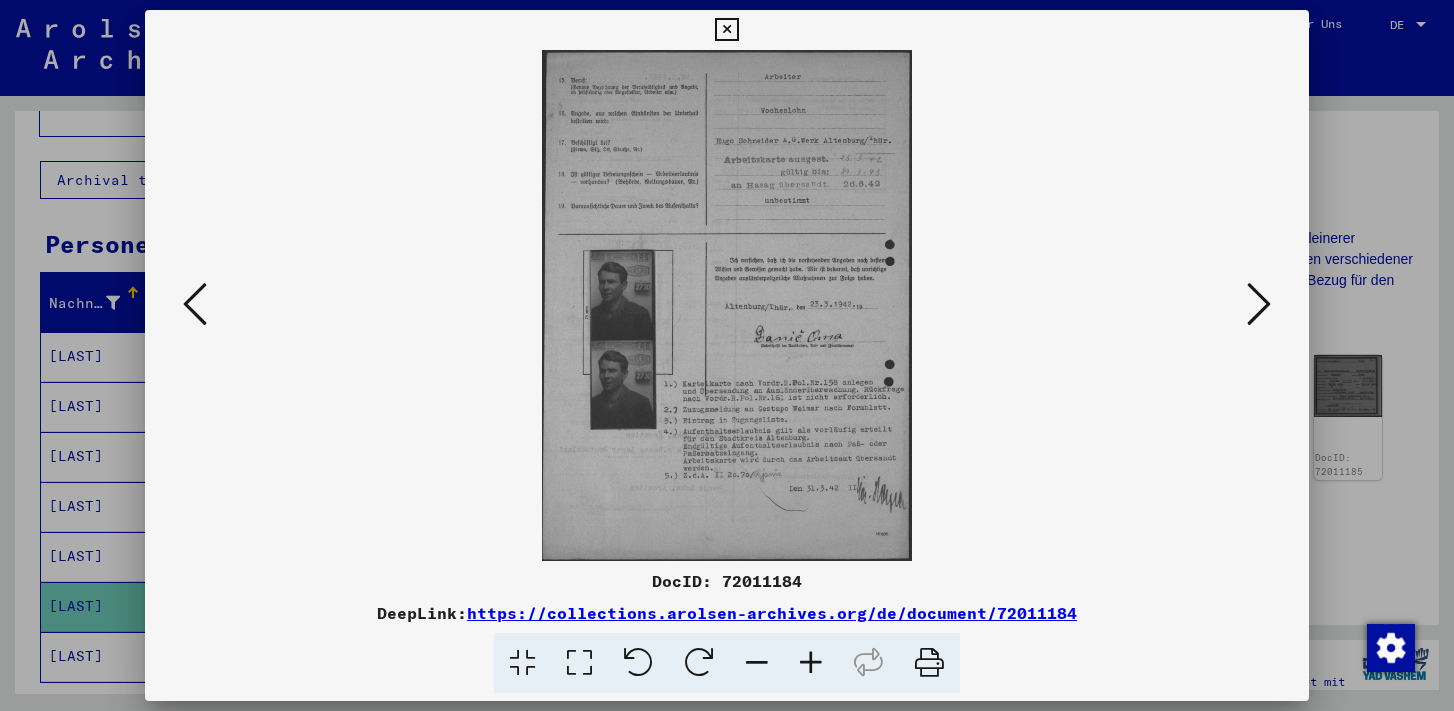 click at bounding box center [1259, 305] 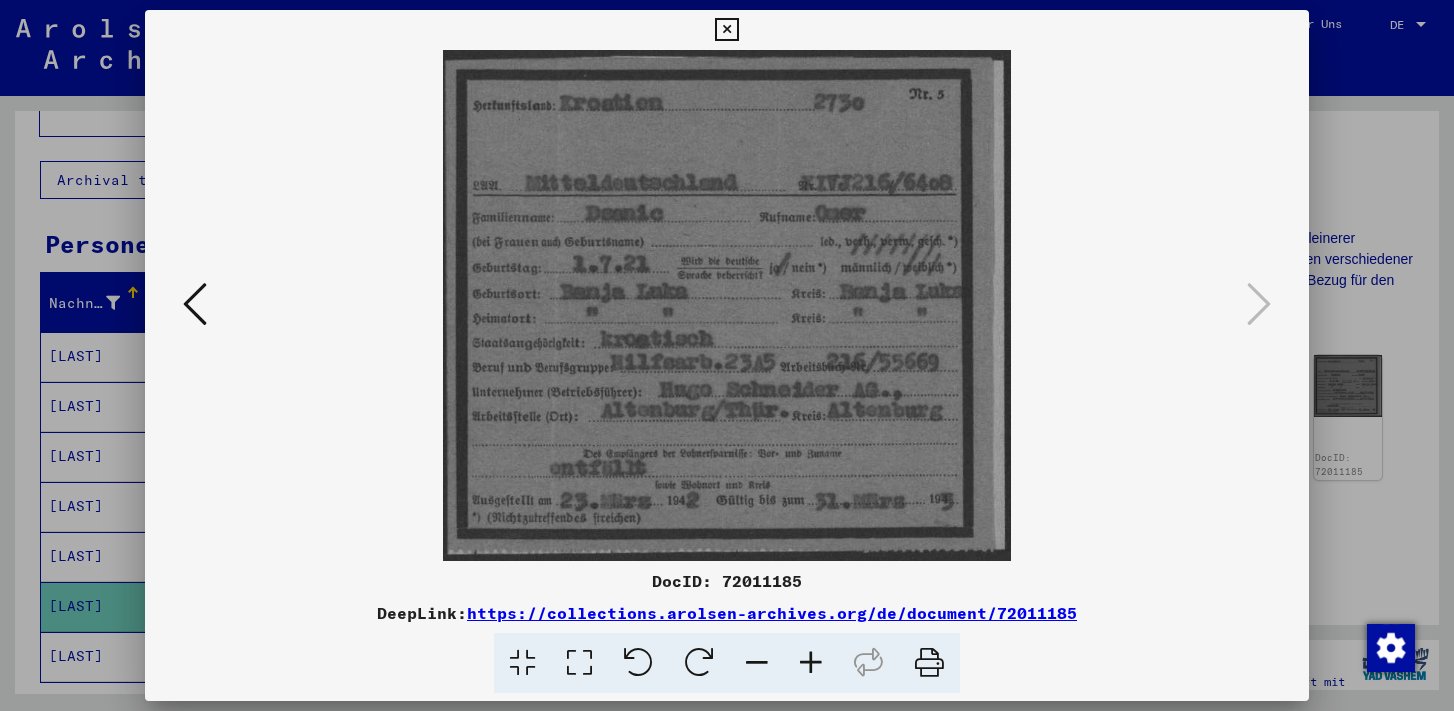 click at bounding box center [726, 30] 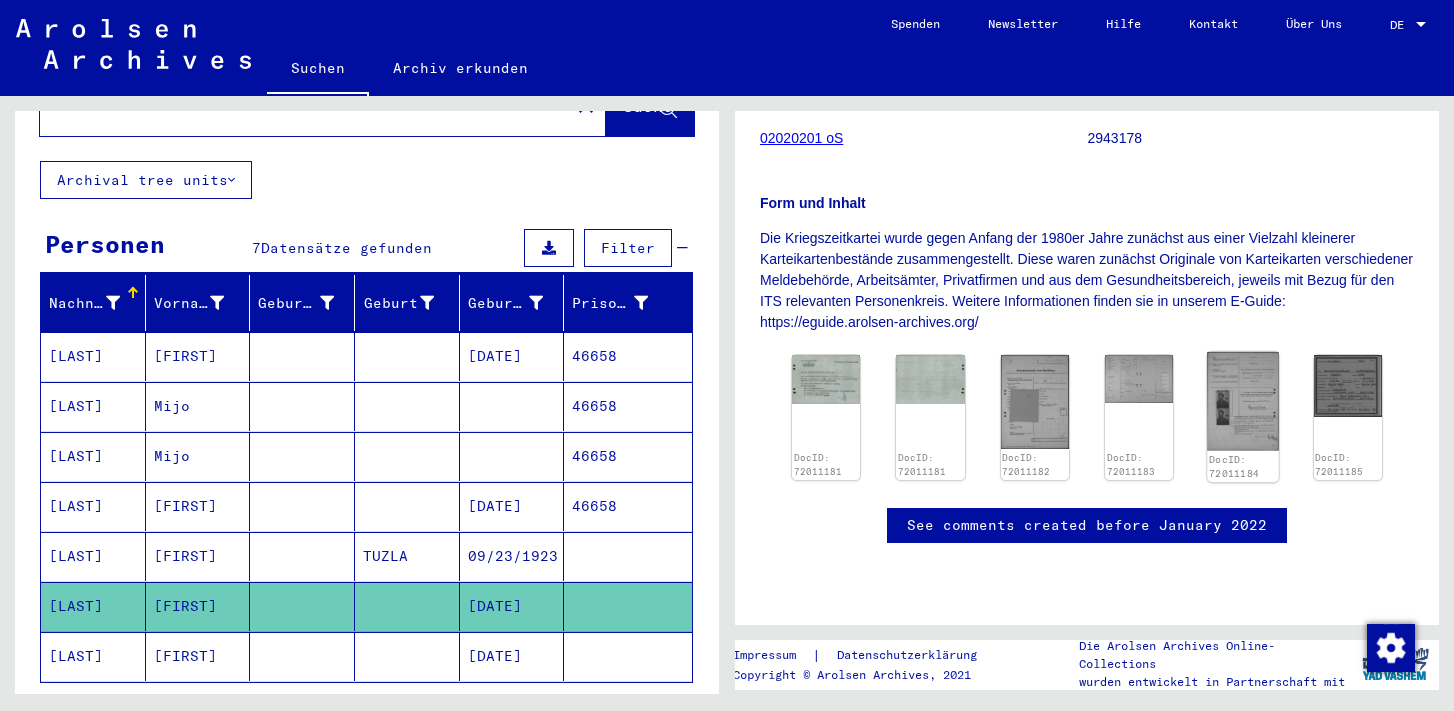 click 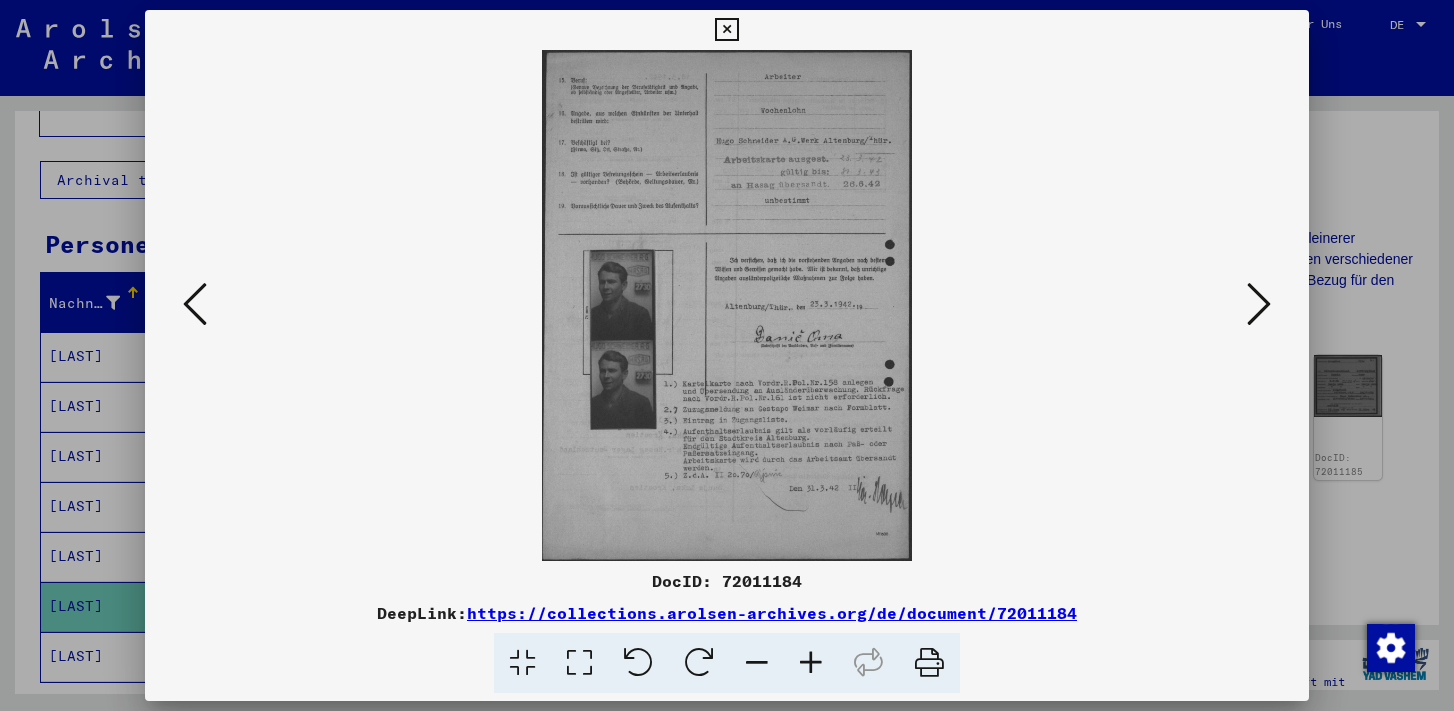 click at bounding box center [195, 305] 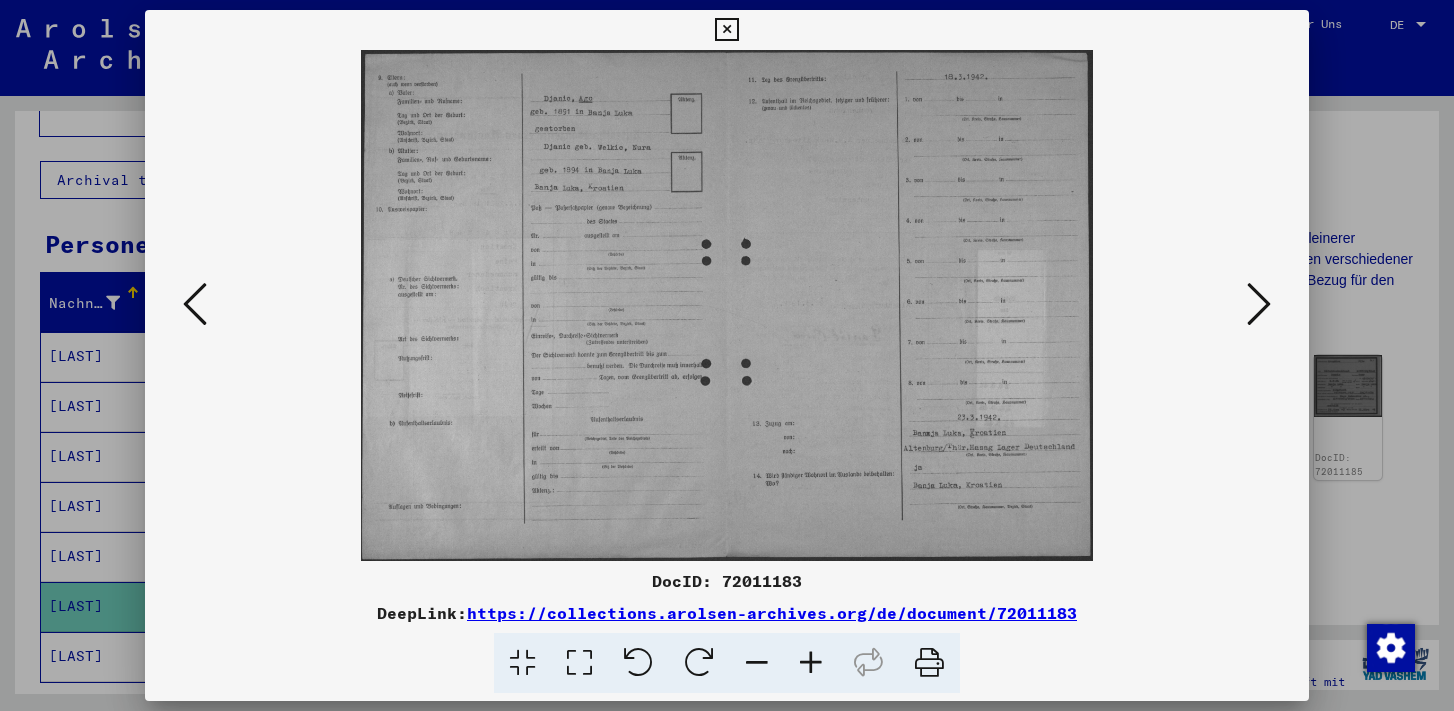 click at bounding box center [195, 305] 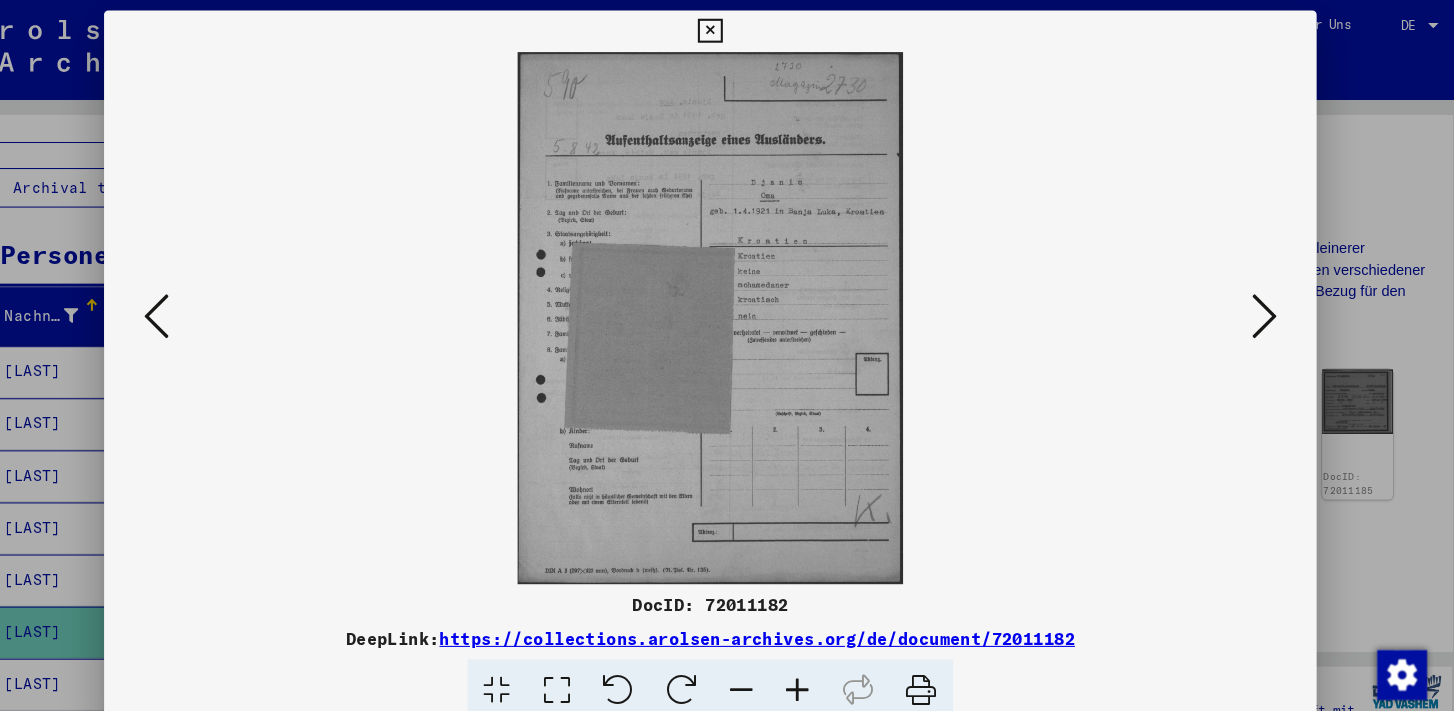 click at bounding box center [195, 304] 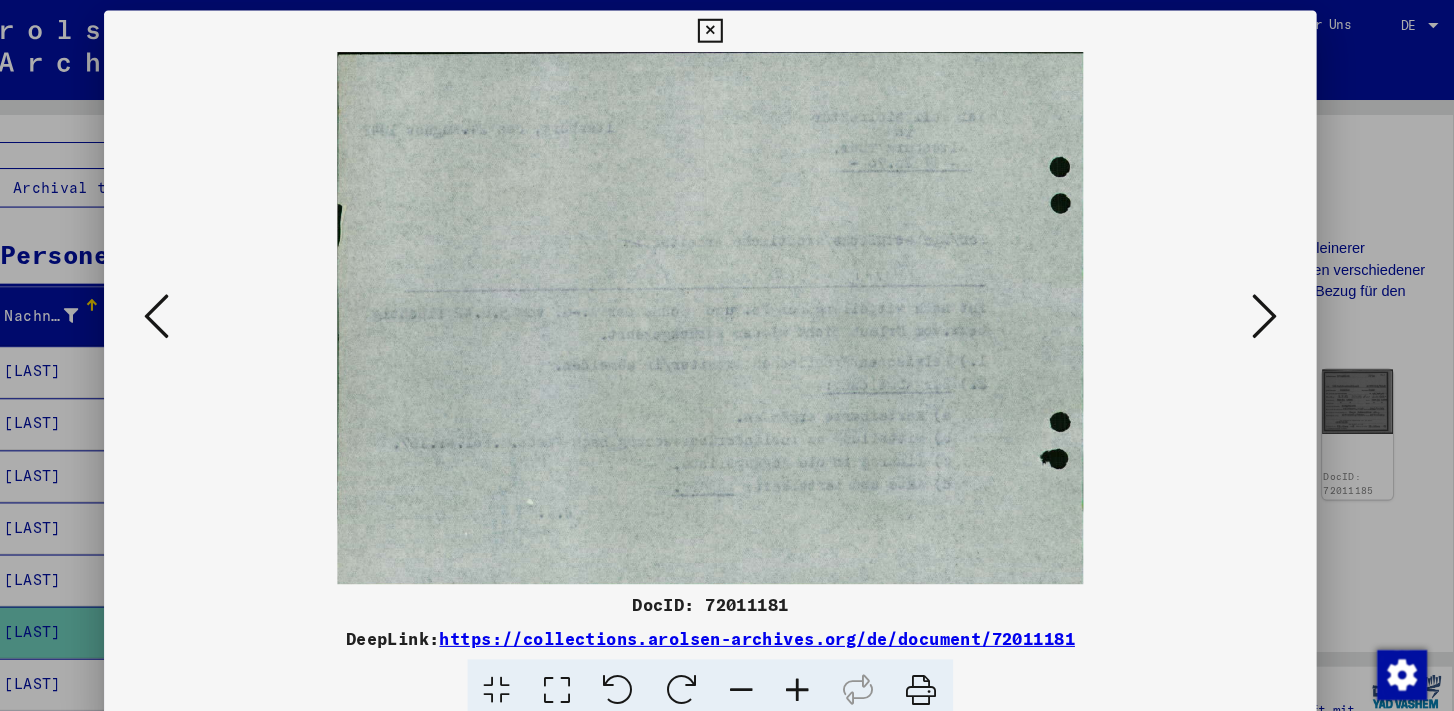 click at bounding box center (195, 304) 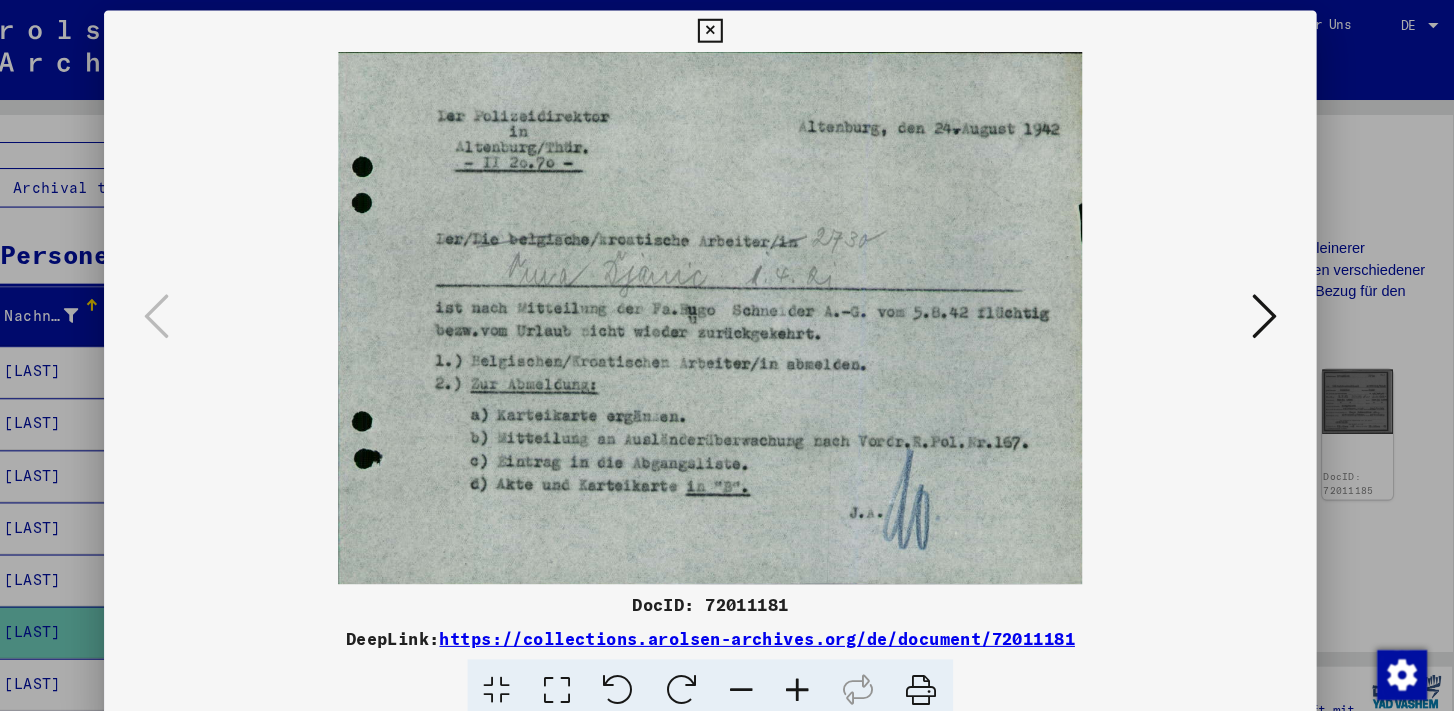 click at bounding box center [726, 30] 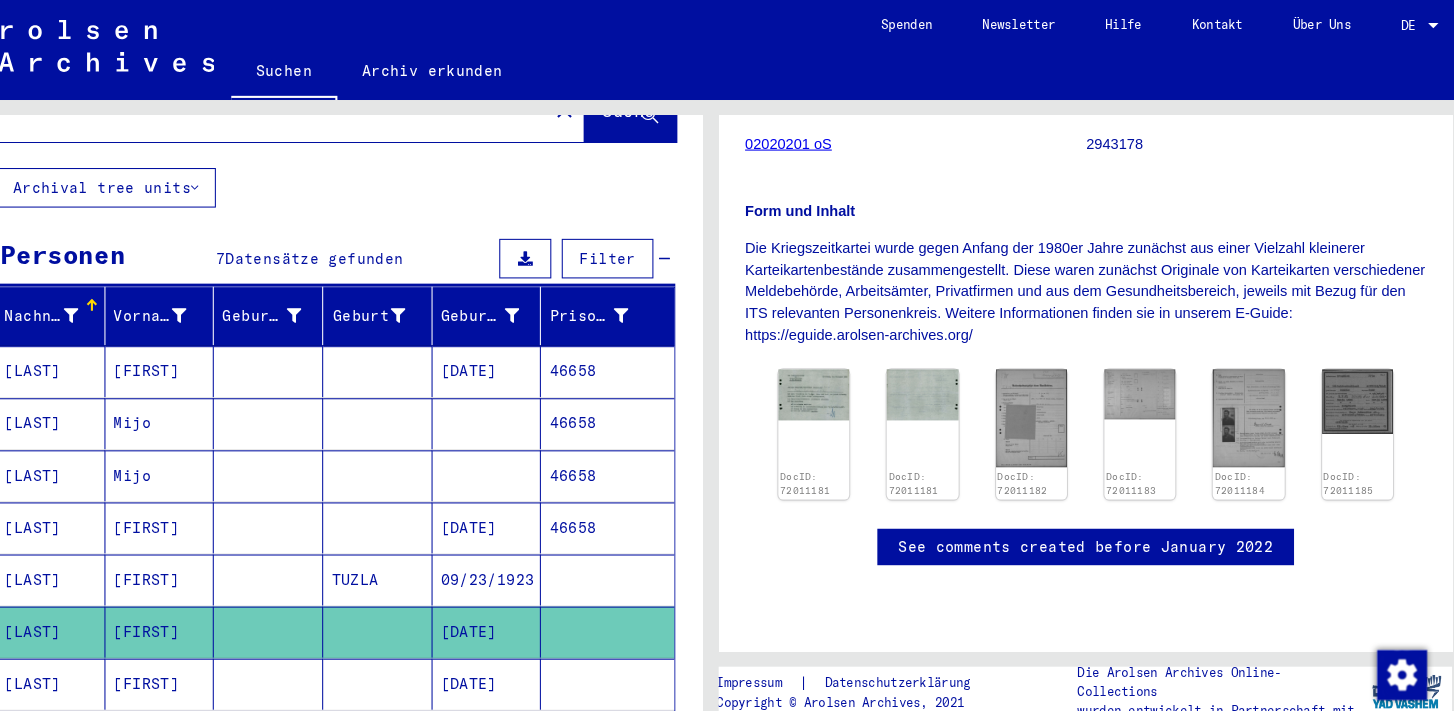 click 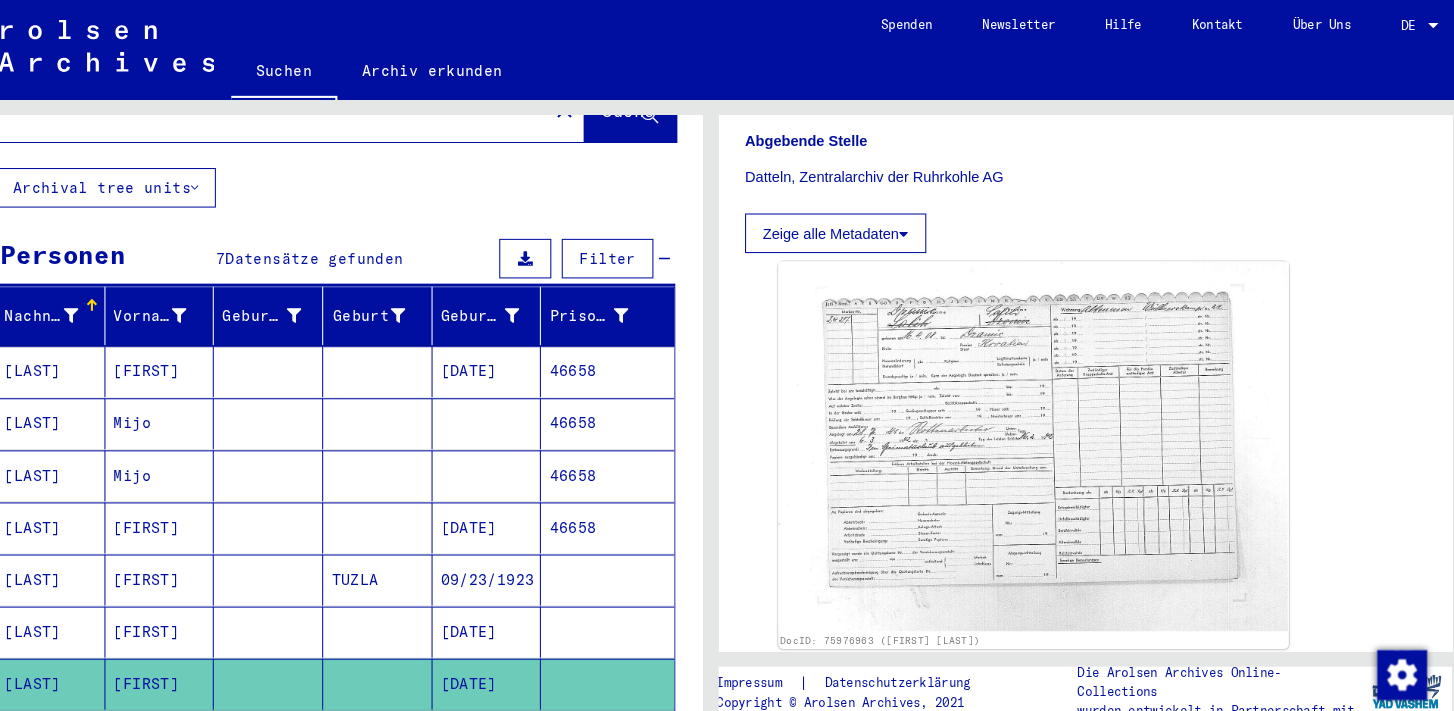scroll, scrollTop: 547, scrollLeft: 0, axis: vertical 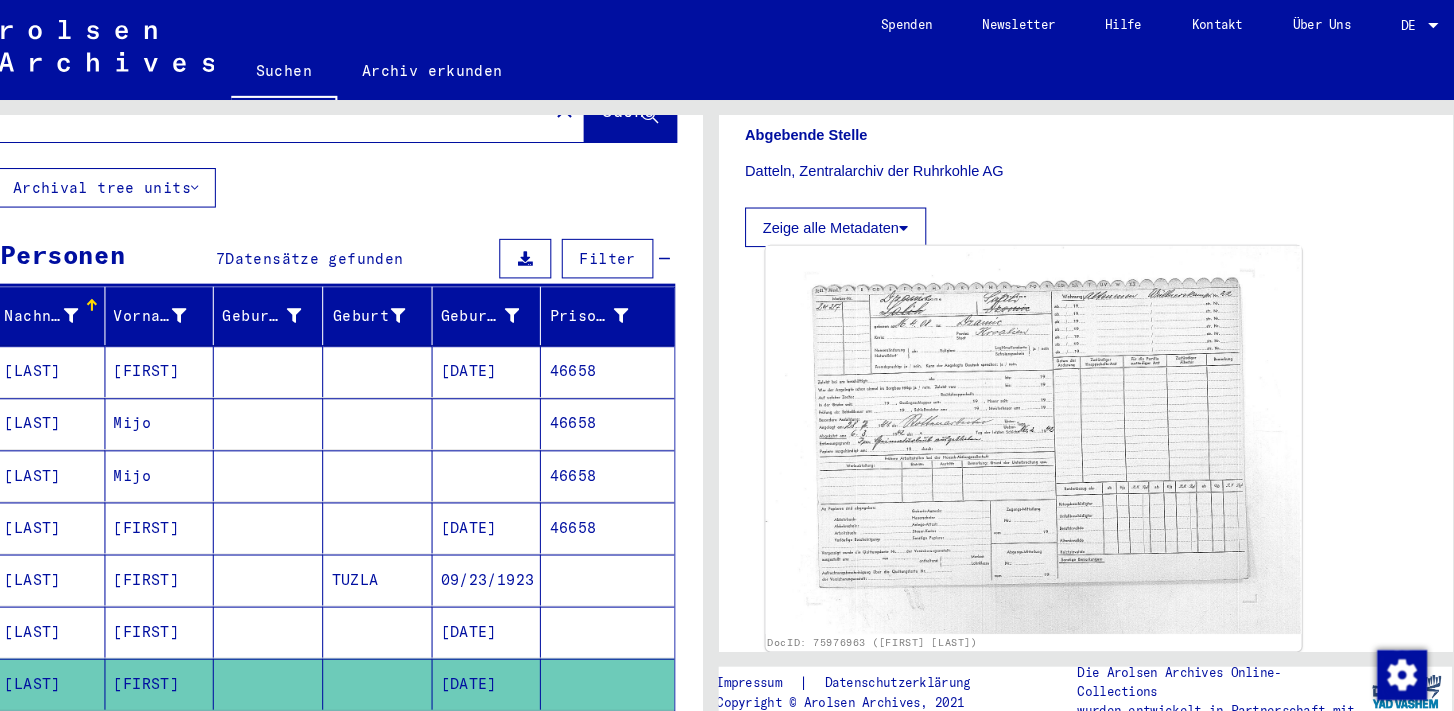 click 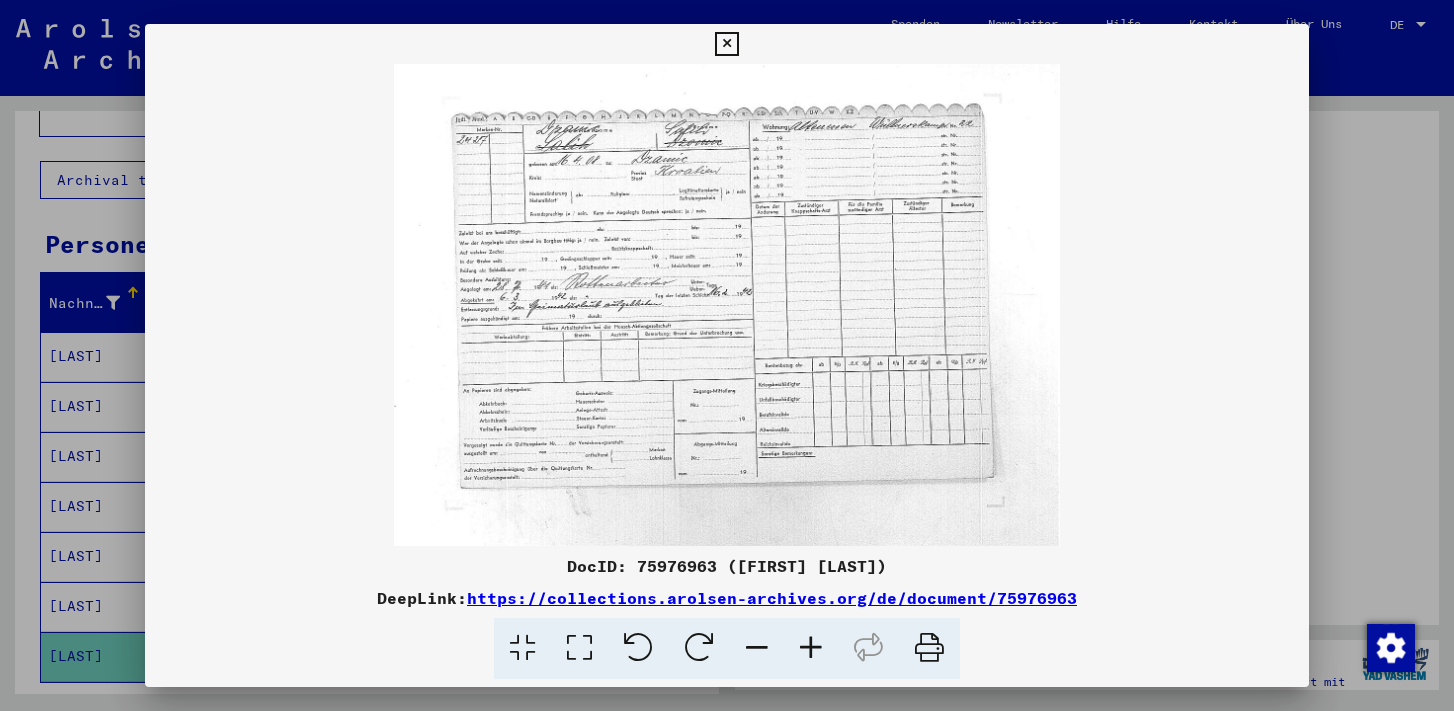 click at bounding box center (726, 44) 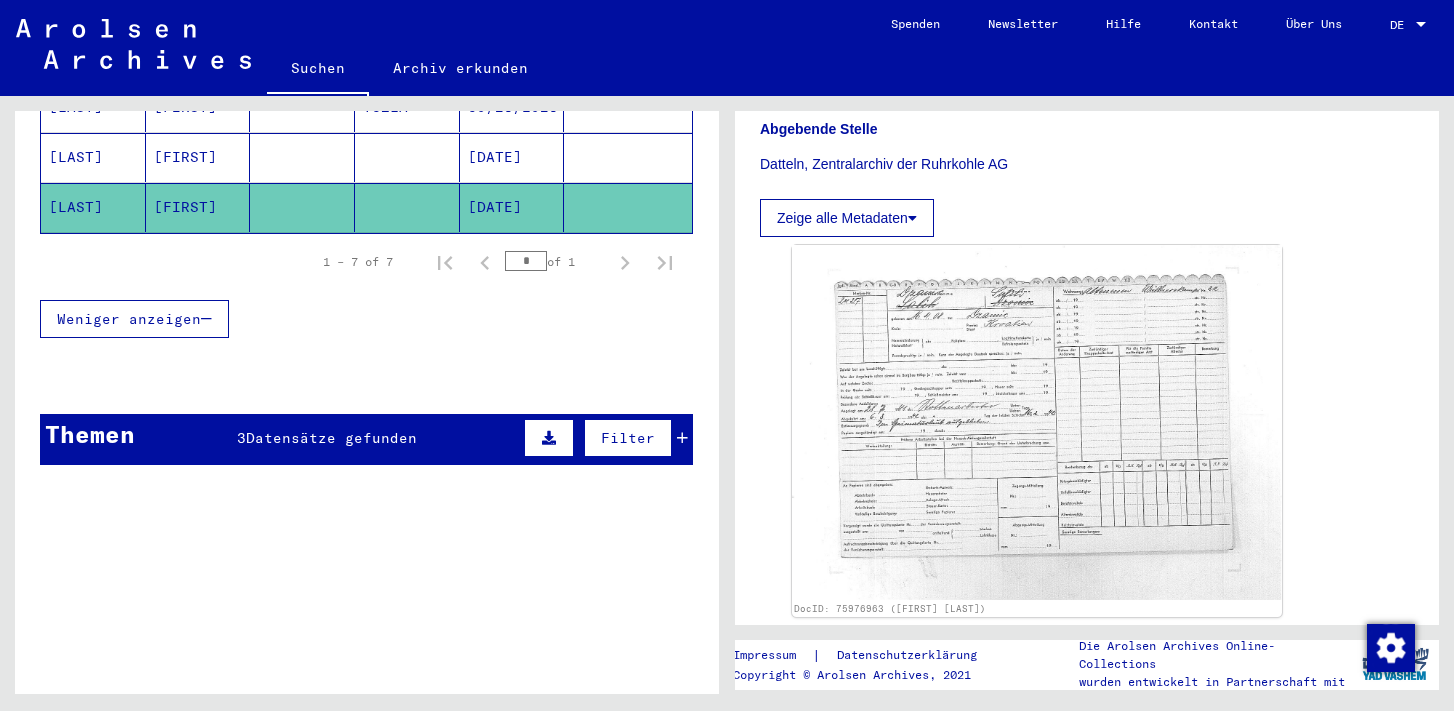 scroll, scrollTop: 561, scrollLeft: 0, axis: vertical 